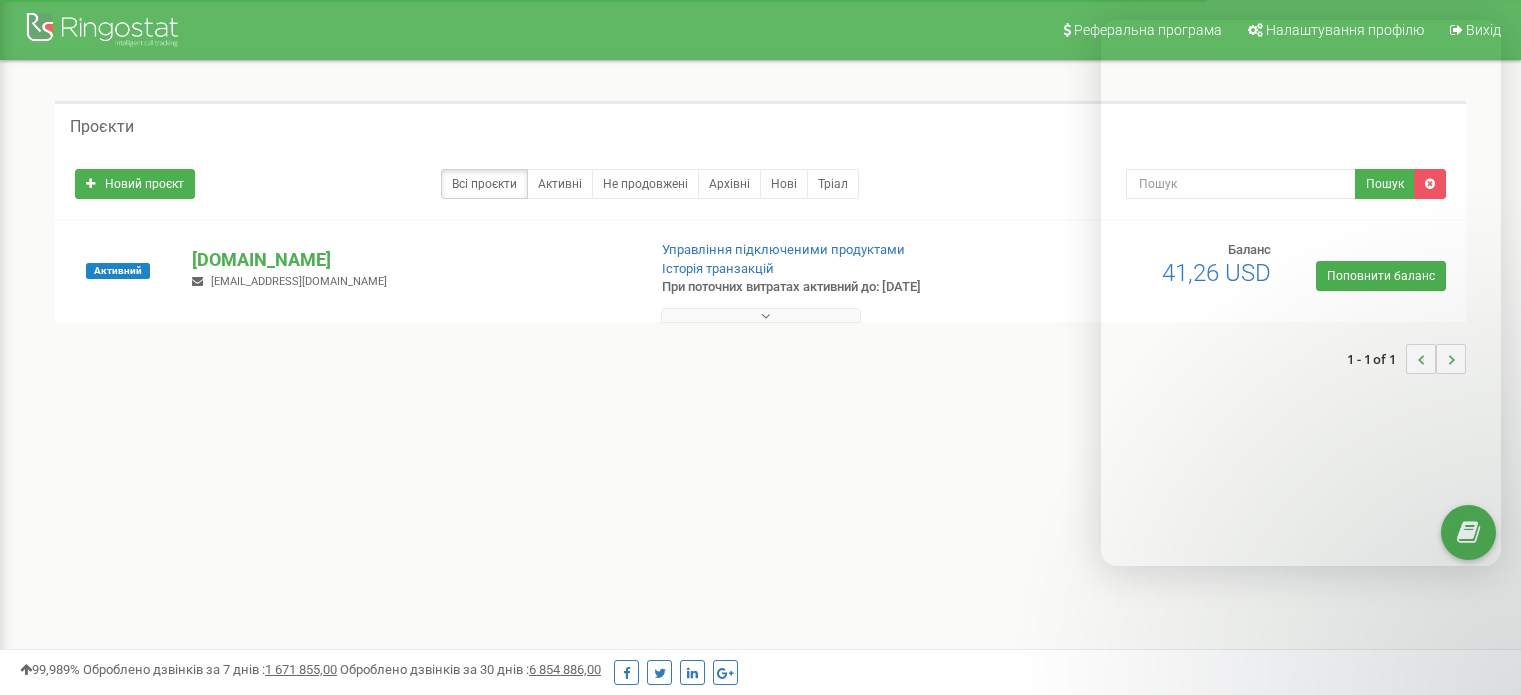 scroll, scrollTop: 0, scrollLeft: 0, axis: both 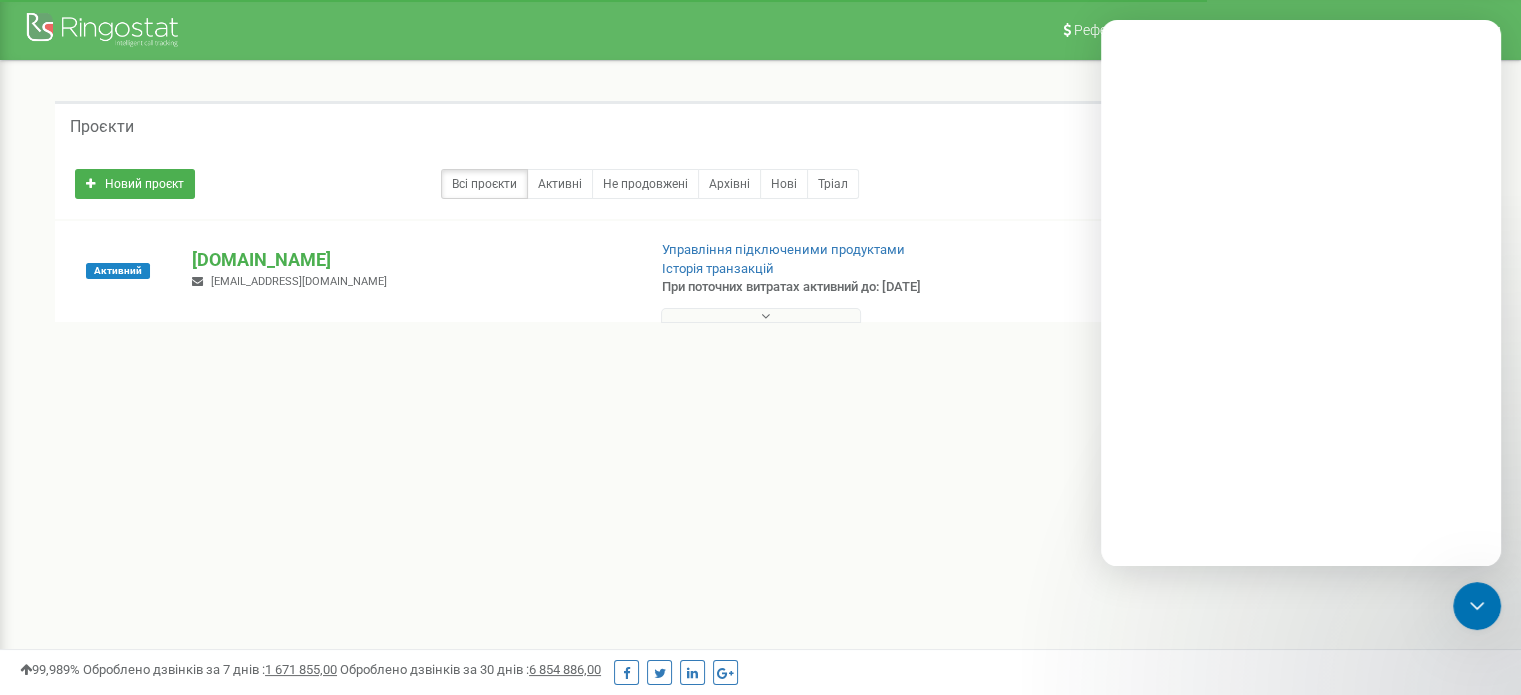 click on "[DOMAIN_NAME]" at bounding box center [410, 260] 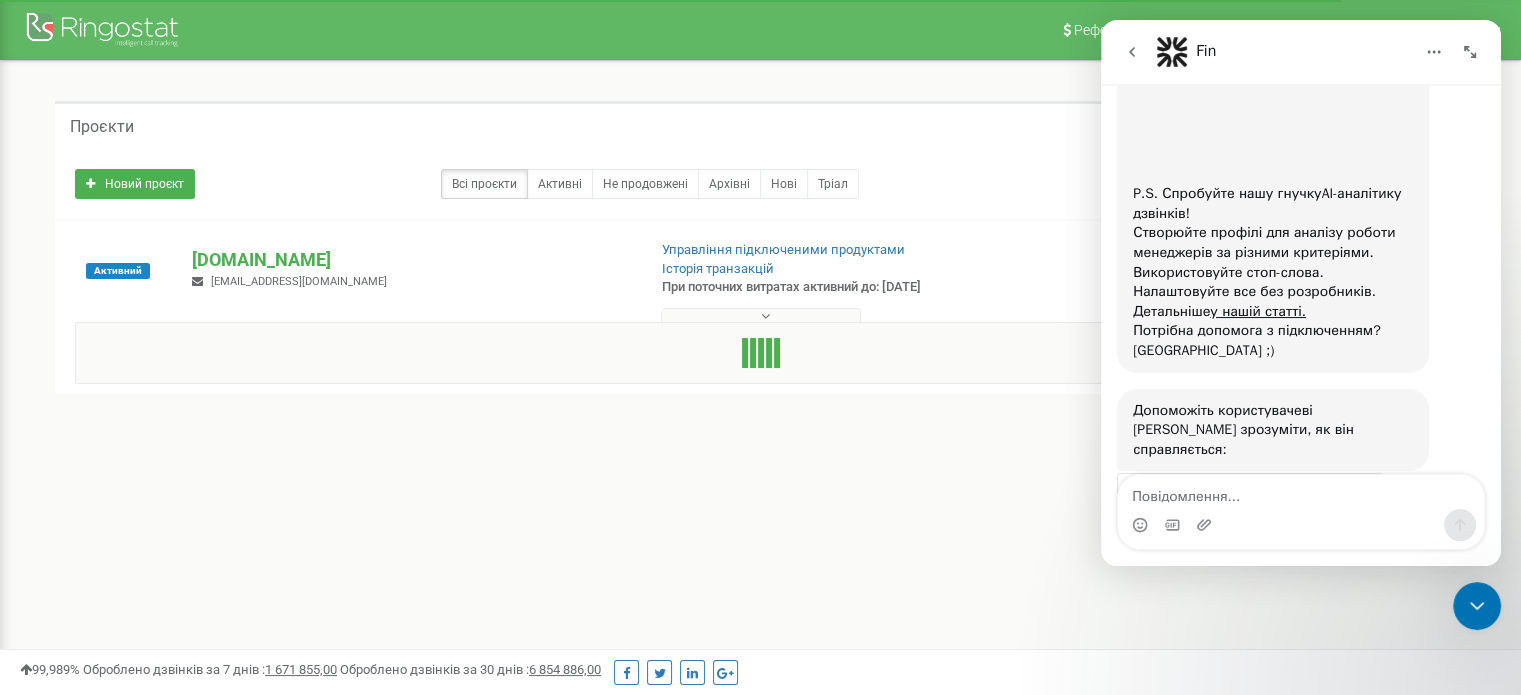 scroll, scrollTop: 2476, scrollLeft: 0, axis: vertical 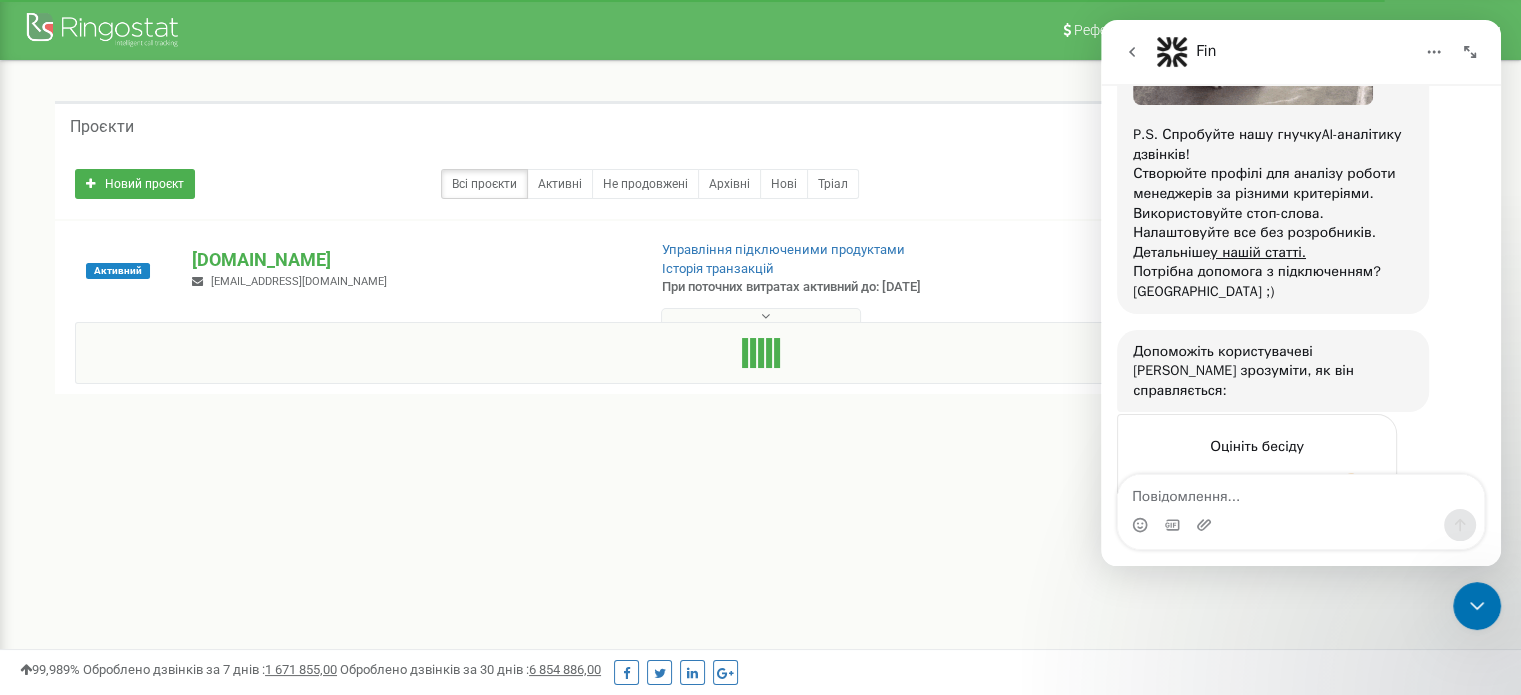 click on "[DOMAIN_NAME]" at bounding box center (410, 260) 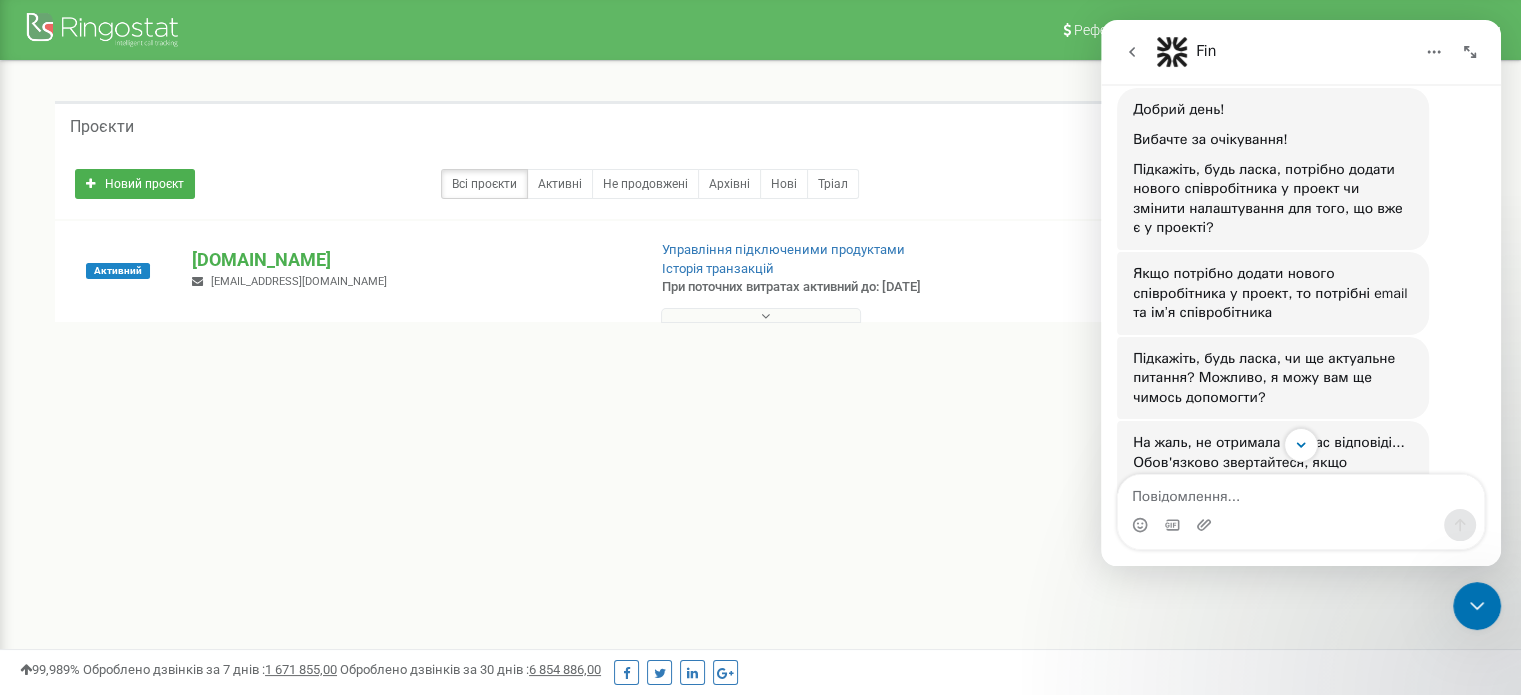 scroll, scrollTop: 1876, scrollLeft: 0, axis: vertical 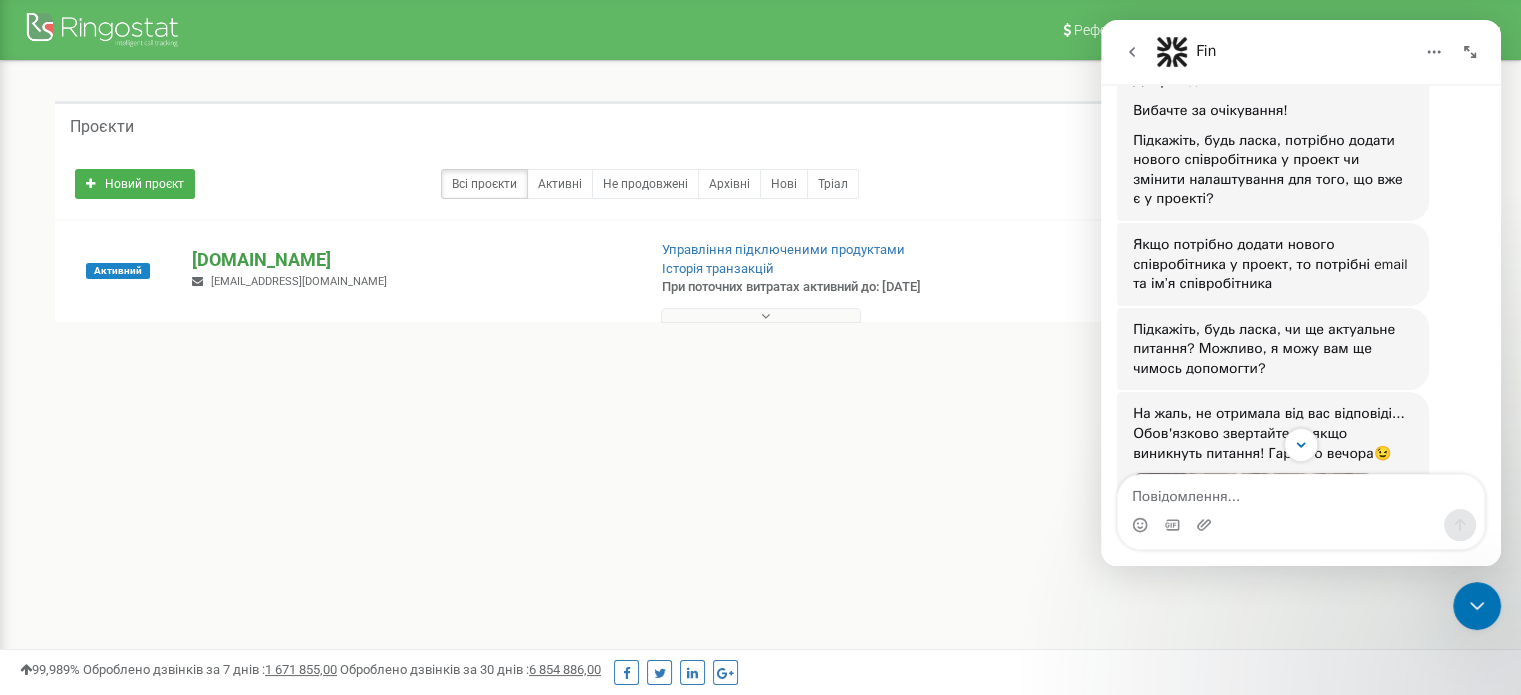 click on "[DOMAIN_NAME]" at bounding box center [410, 260] 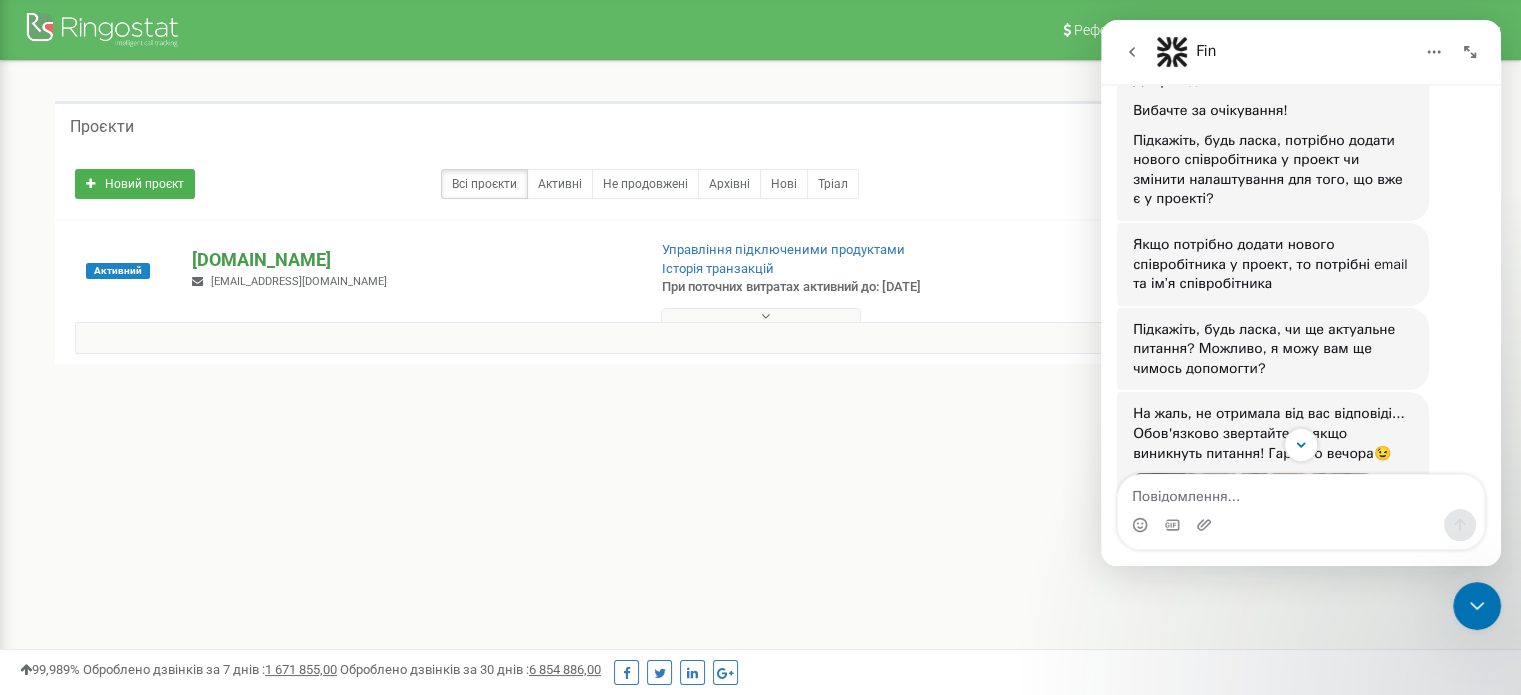 click on "[DOMAIN_NAME]" at bounding box center [410, 260] 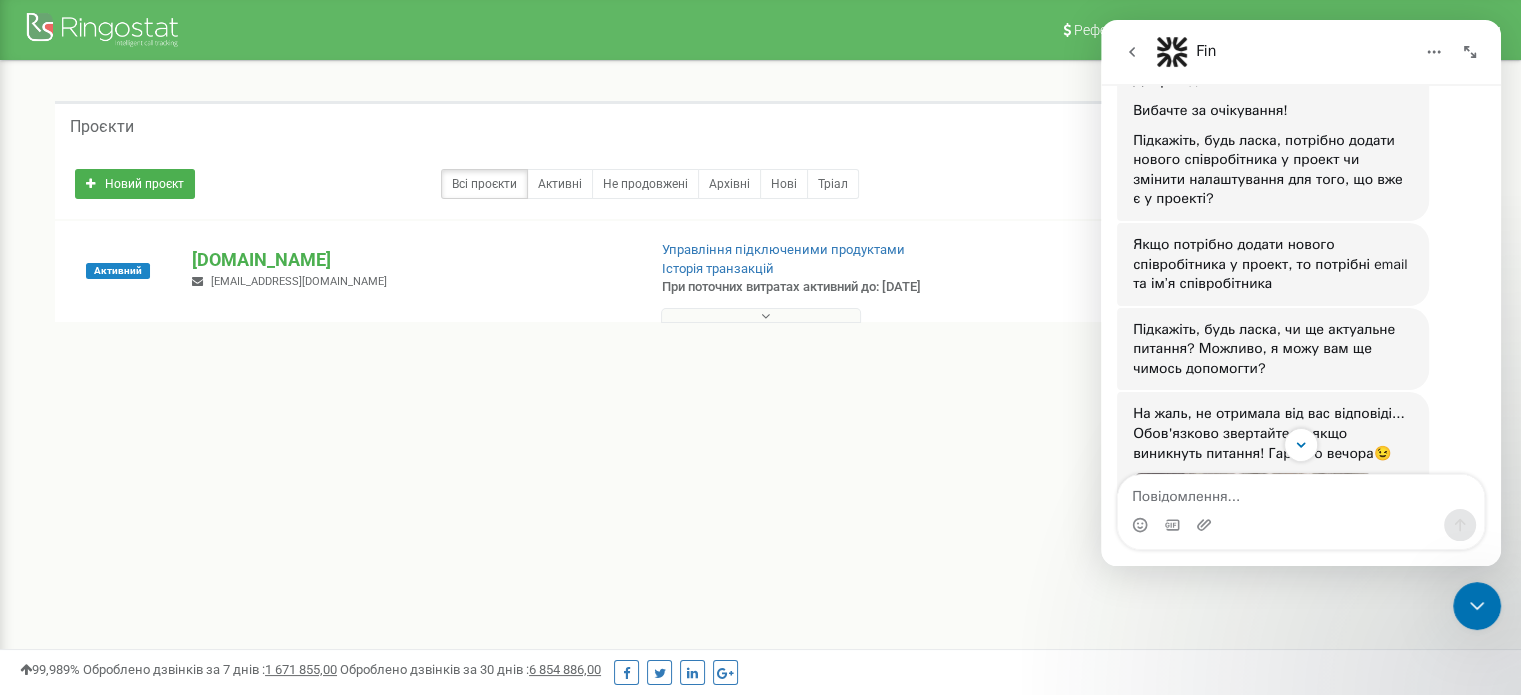 click at bounding box center (1206, 525) 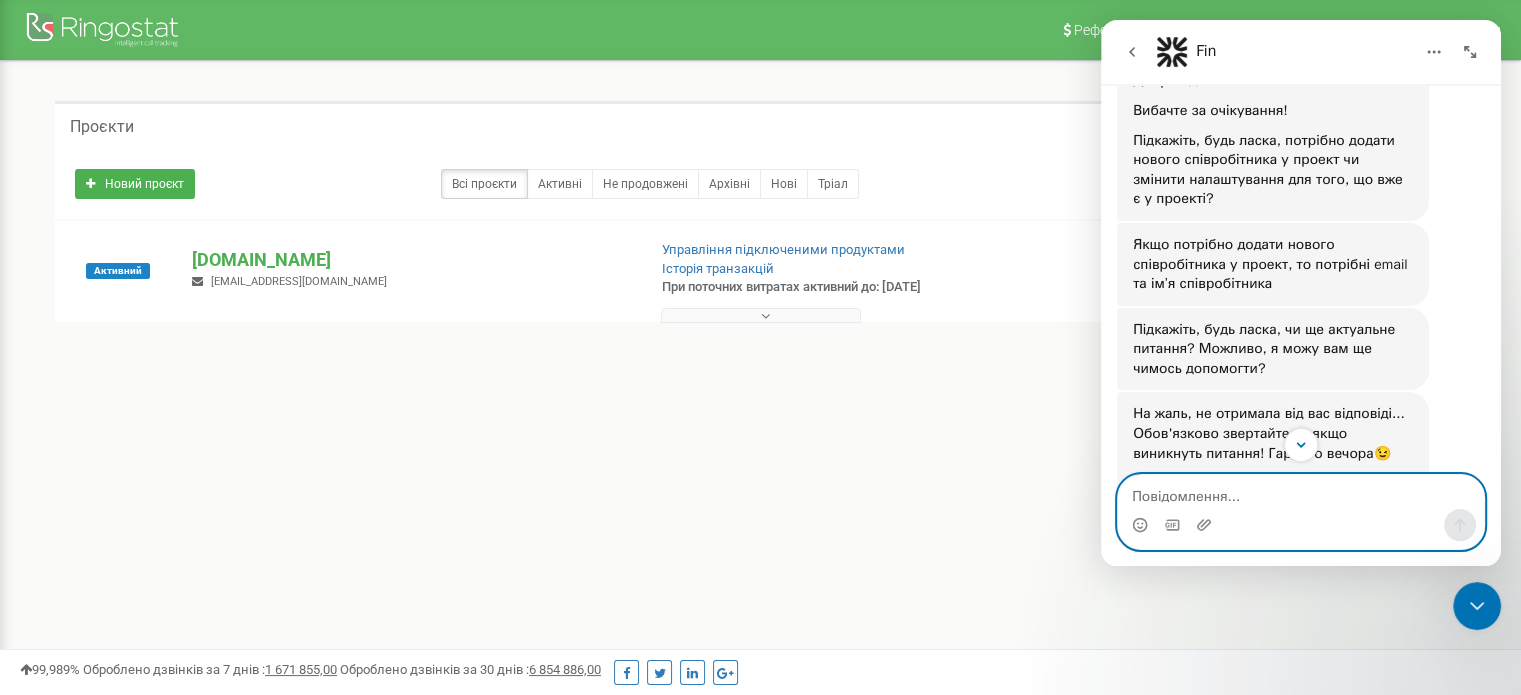 click at bounding box center [1301, 492] 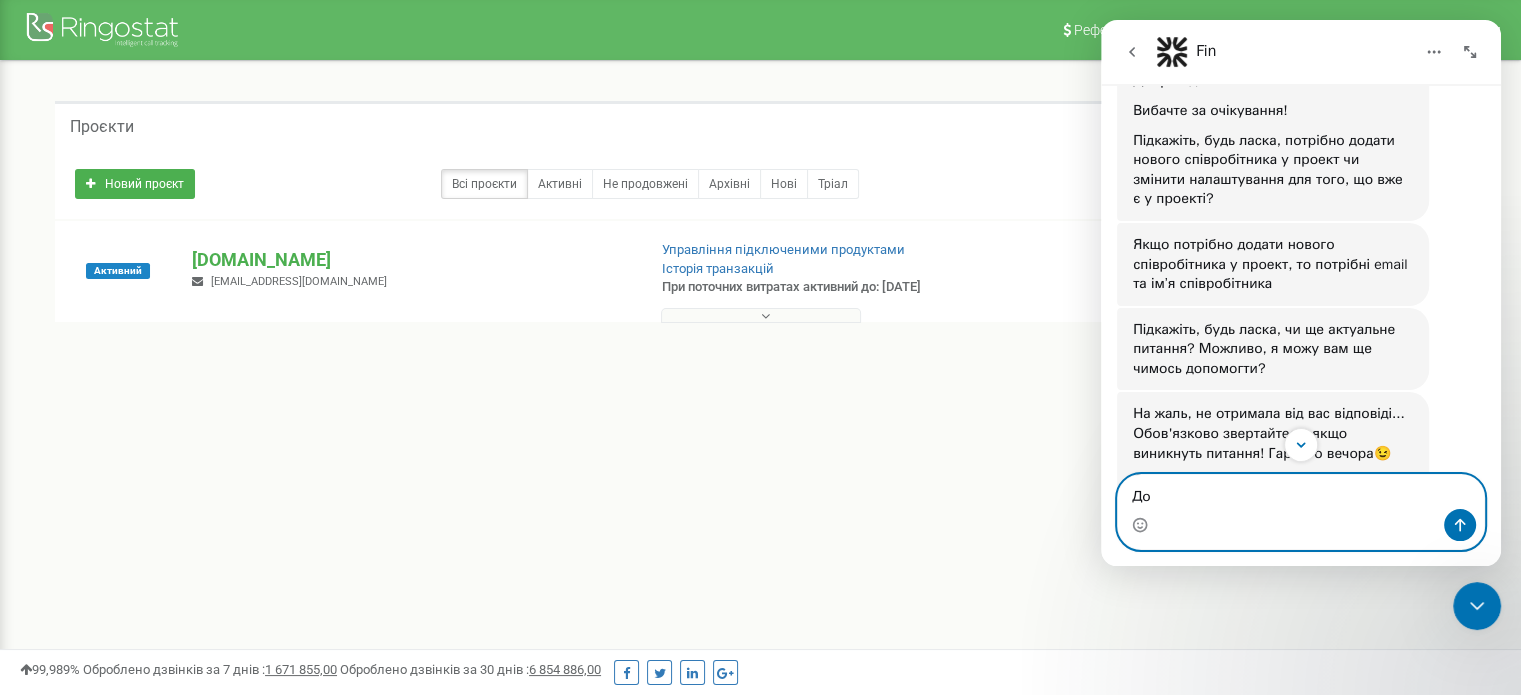 type on "Д" 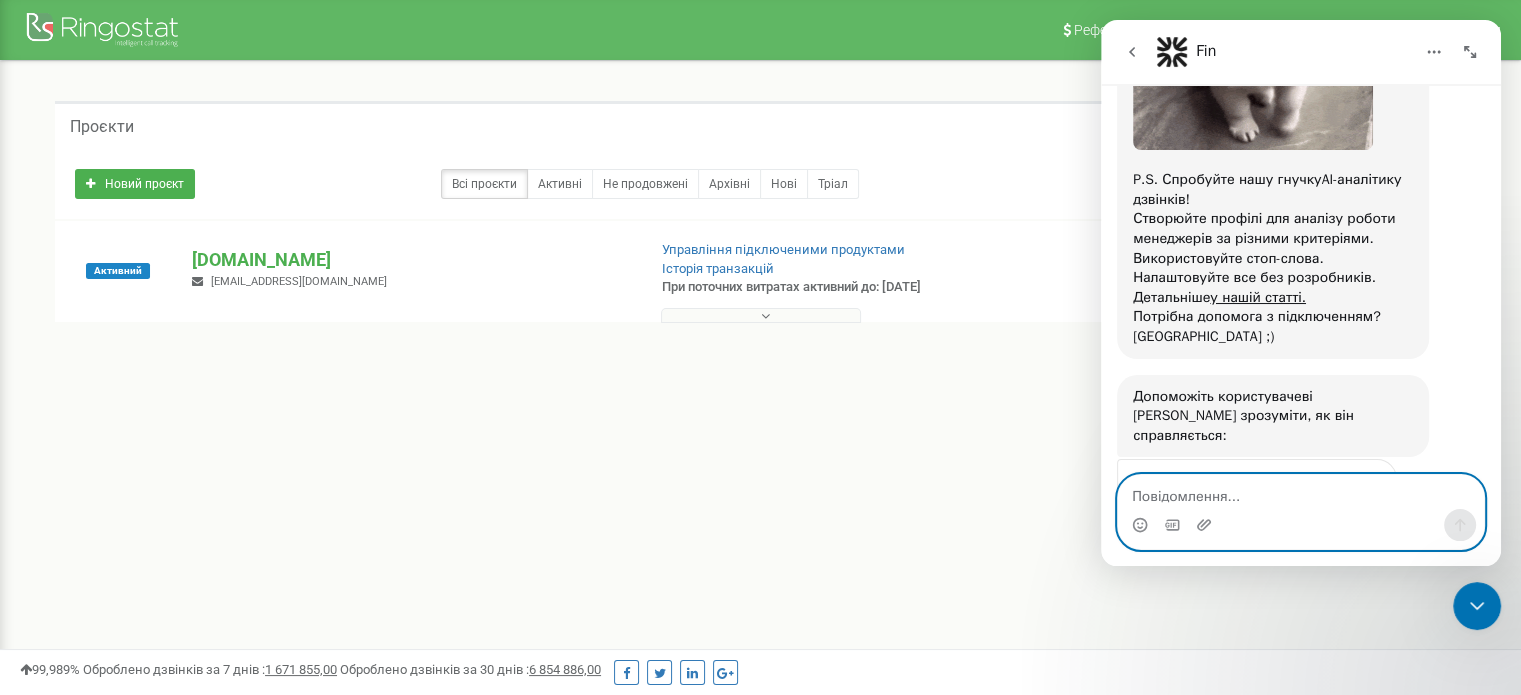 scroll, scrollTop: 1876, scrollLeft: 0, axis: vertical 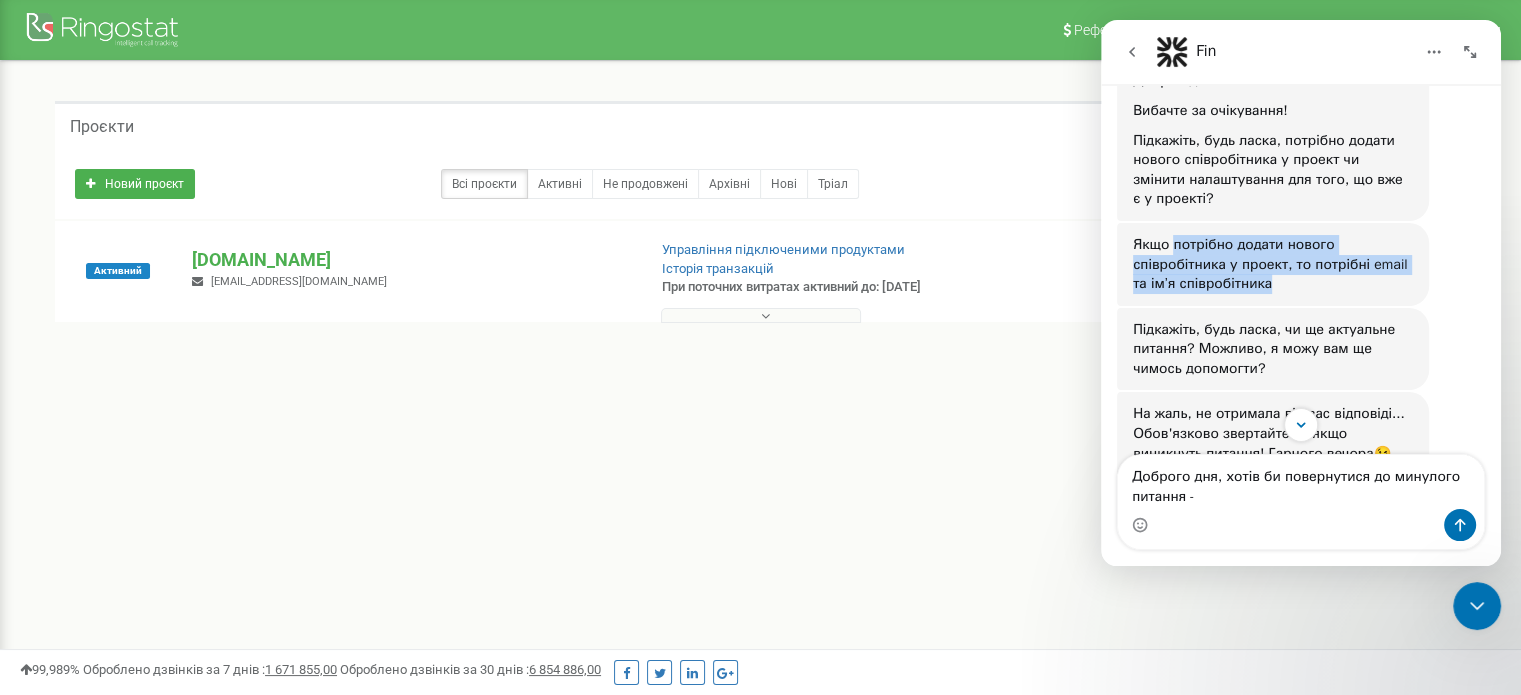 drag, startPoint x: 1170, startPoint y: 186, endPoint x: 1335, endPoint y: 240, distance: 173.61163 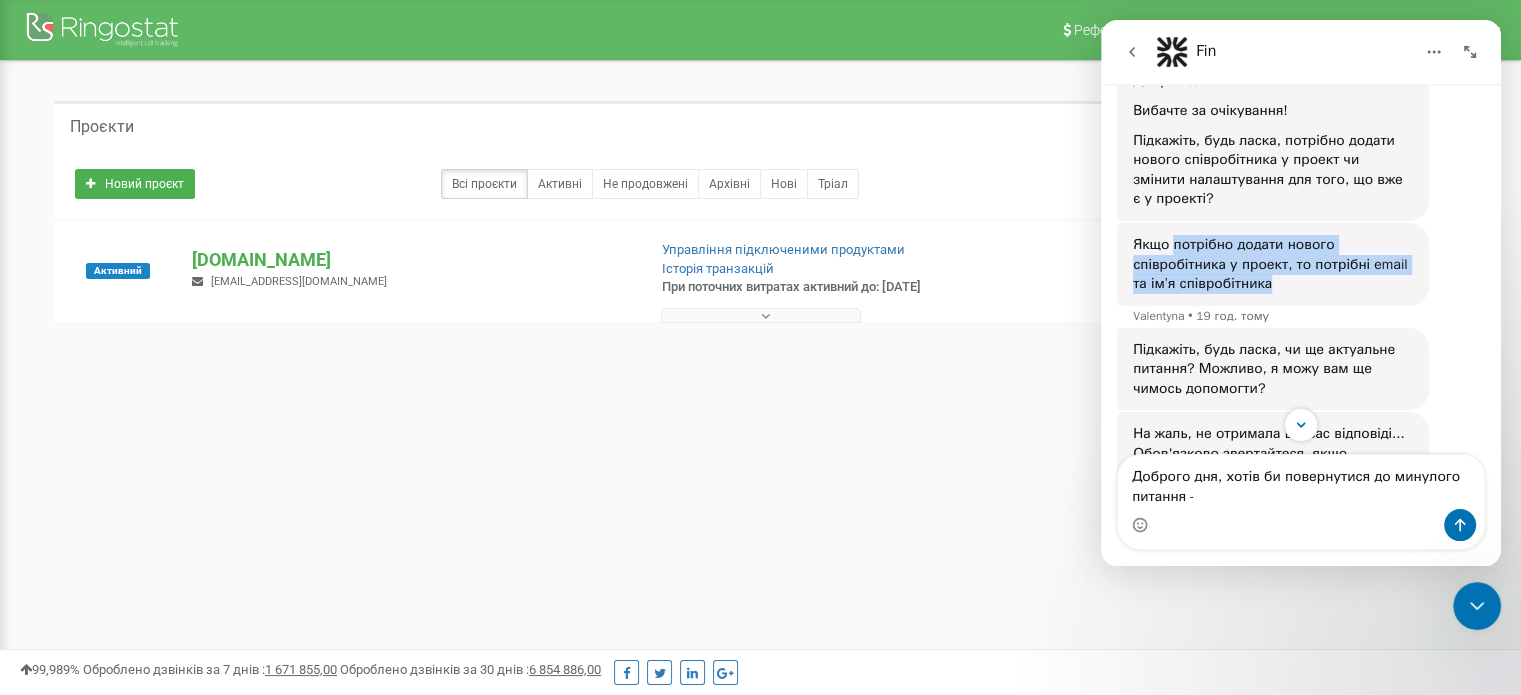 click on "Якщо потрібно додати нового співробітника у проект, то потрібні email та ім’я співробітника" at bounding box center [1273, 264] 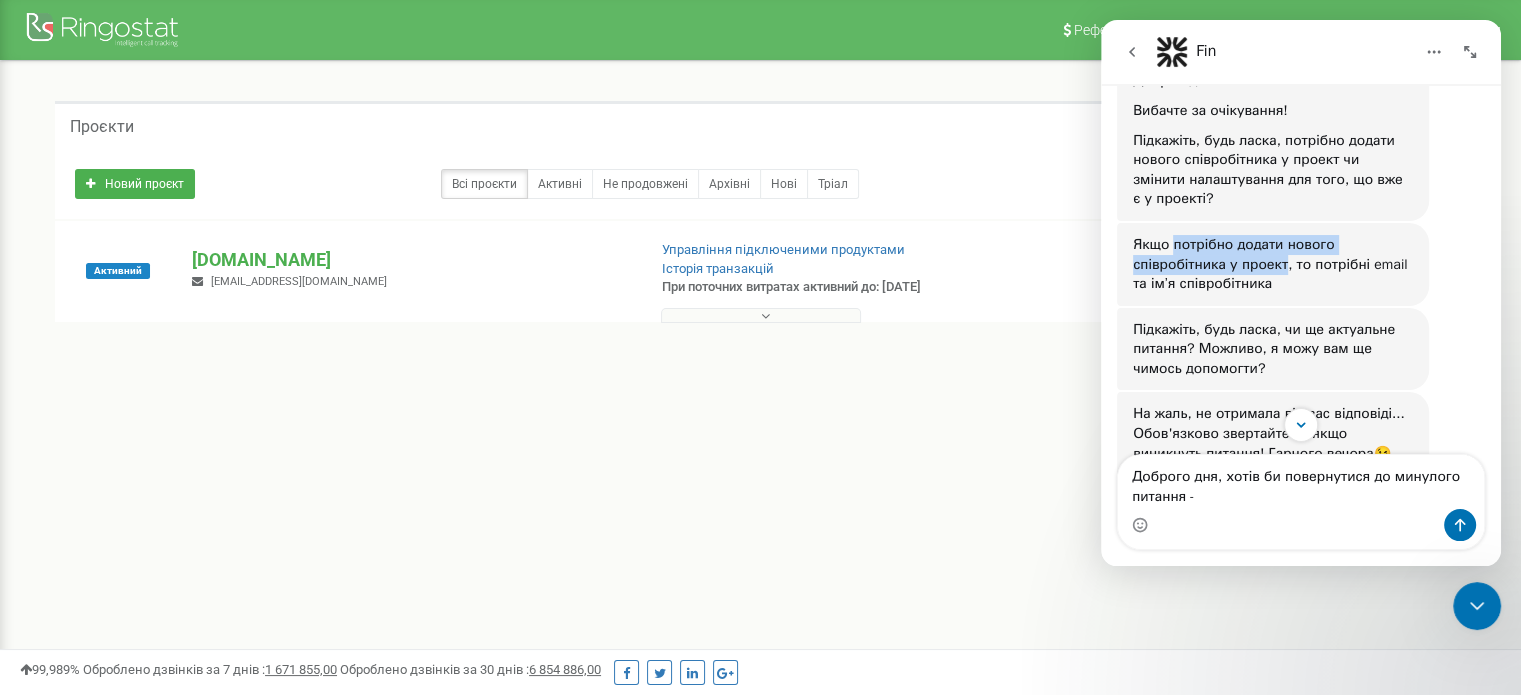 drag, startPoint x: 1170, startPoint y: 178, endPoint x: 1279, endPoint y: 215, distance: 115.10864 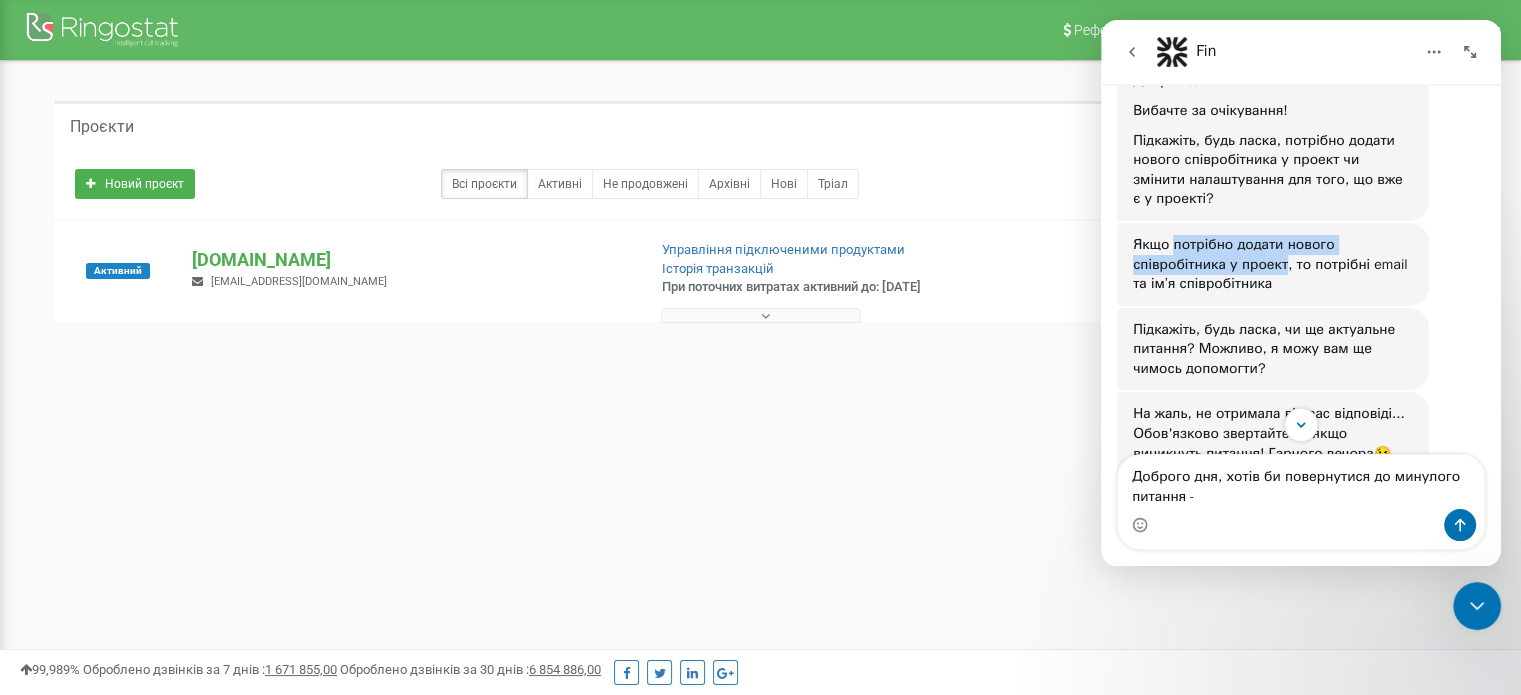 click on "Якщо потрібно додати нового співробітника у проект, то потрібні email та ім’я співробітника" at bounding box center [1273, 264] 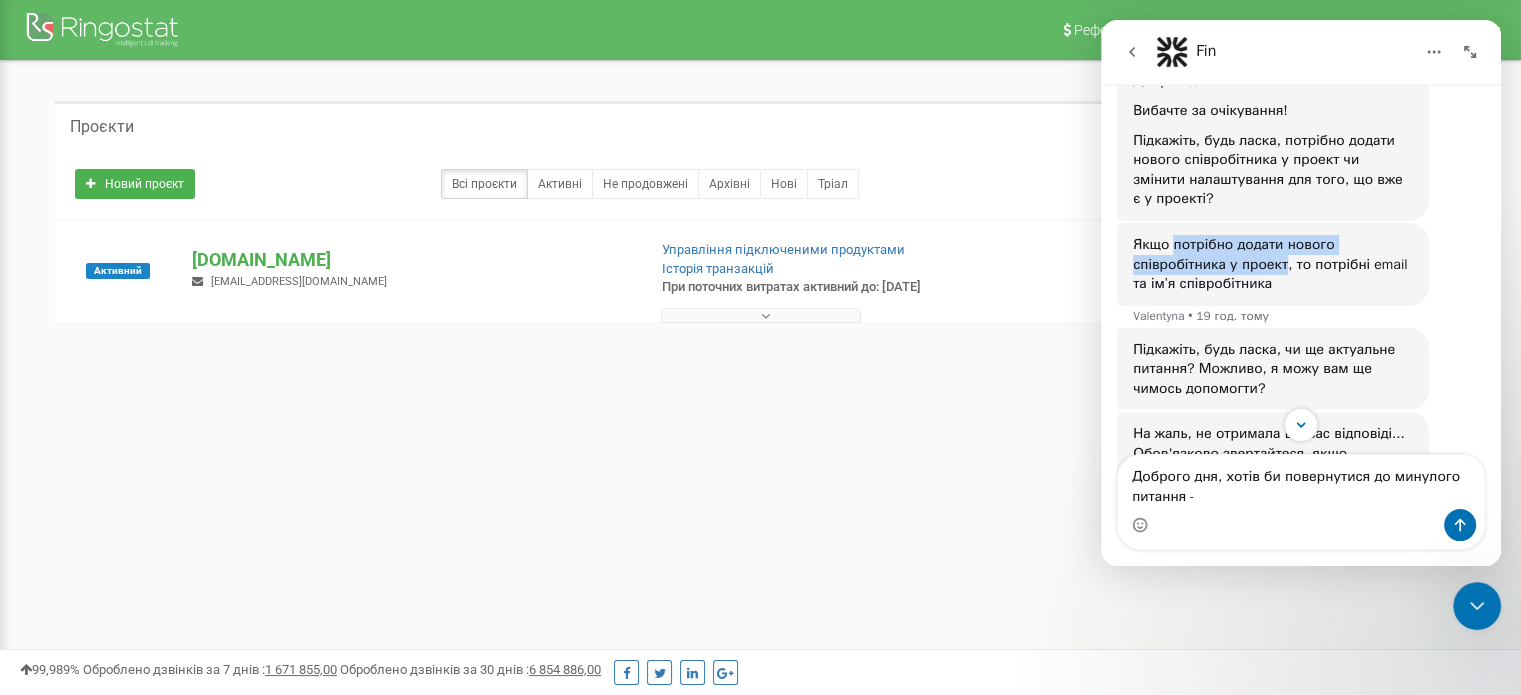 copy on "потрібно додати нового співробітника у проект" 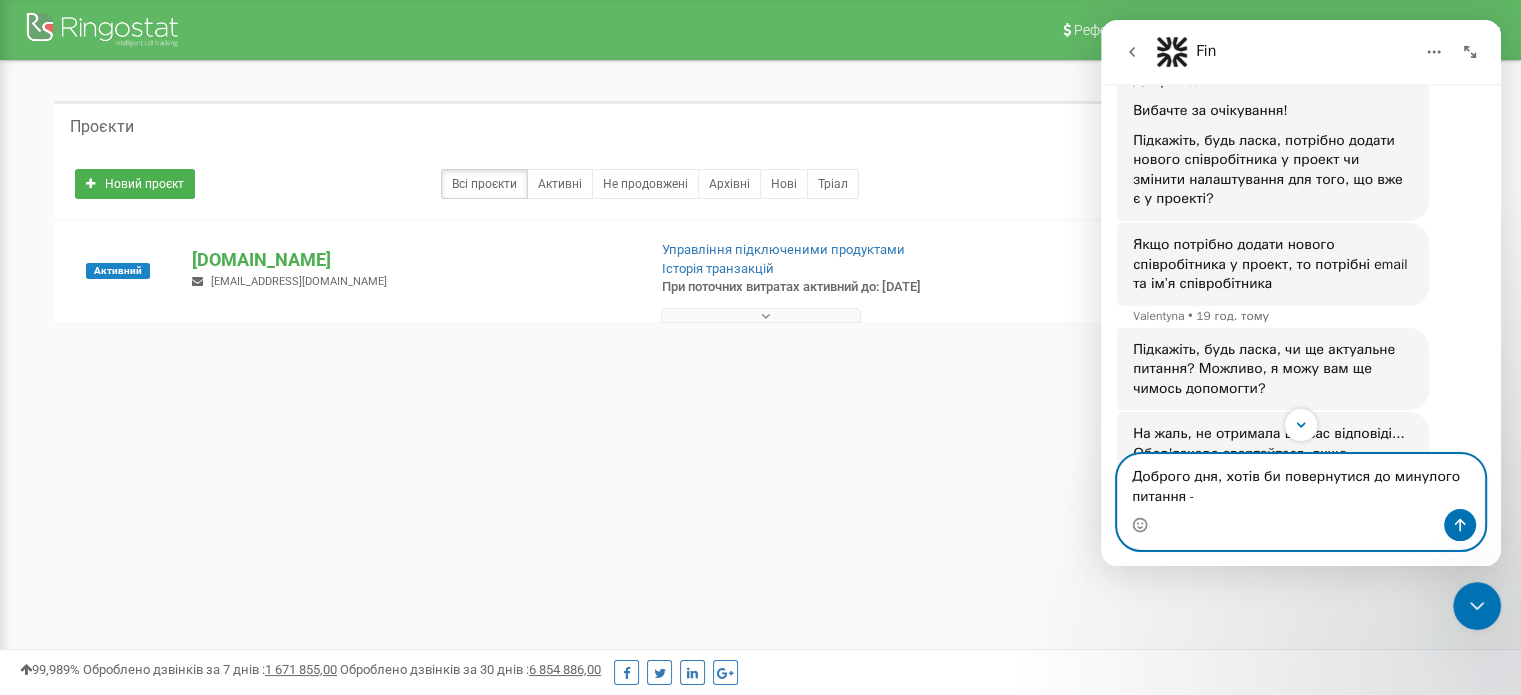 click on "Доброго дня, хотів би повернутися до минулого питання -" at bounding box center (1301, 482) 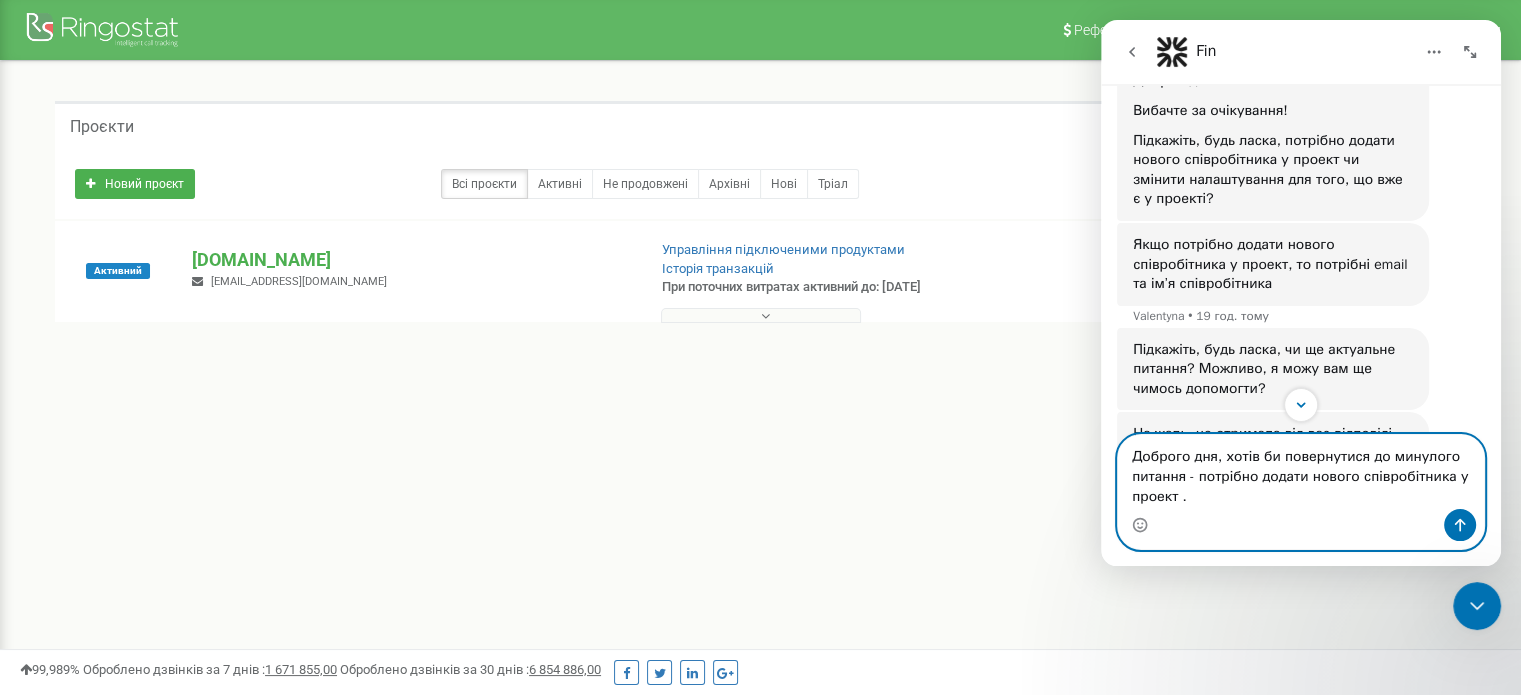 paste on "потрібно додати нового співробітника у проект" 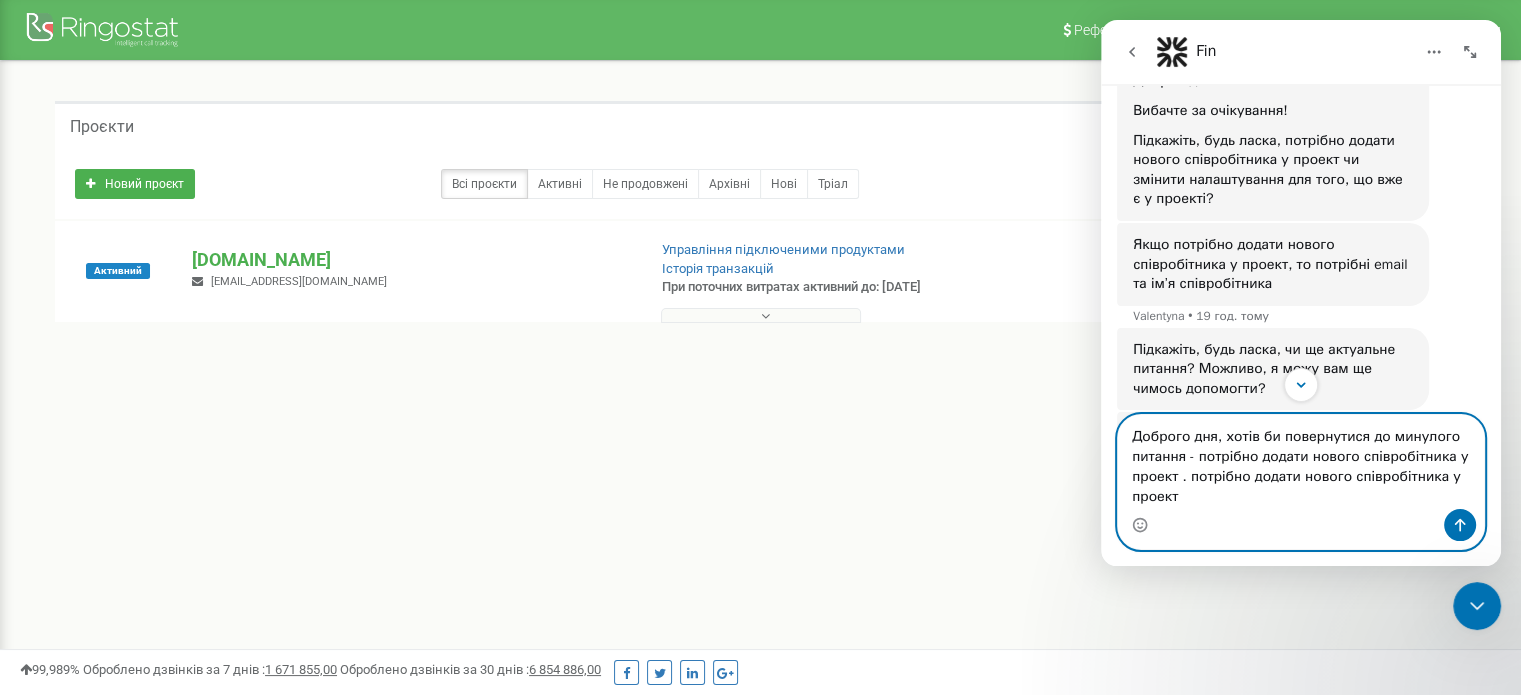 drag, startPoint x: 1182, startPoint y: 481, endPoint x: 1195, endPoint y: 481, distance: 13 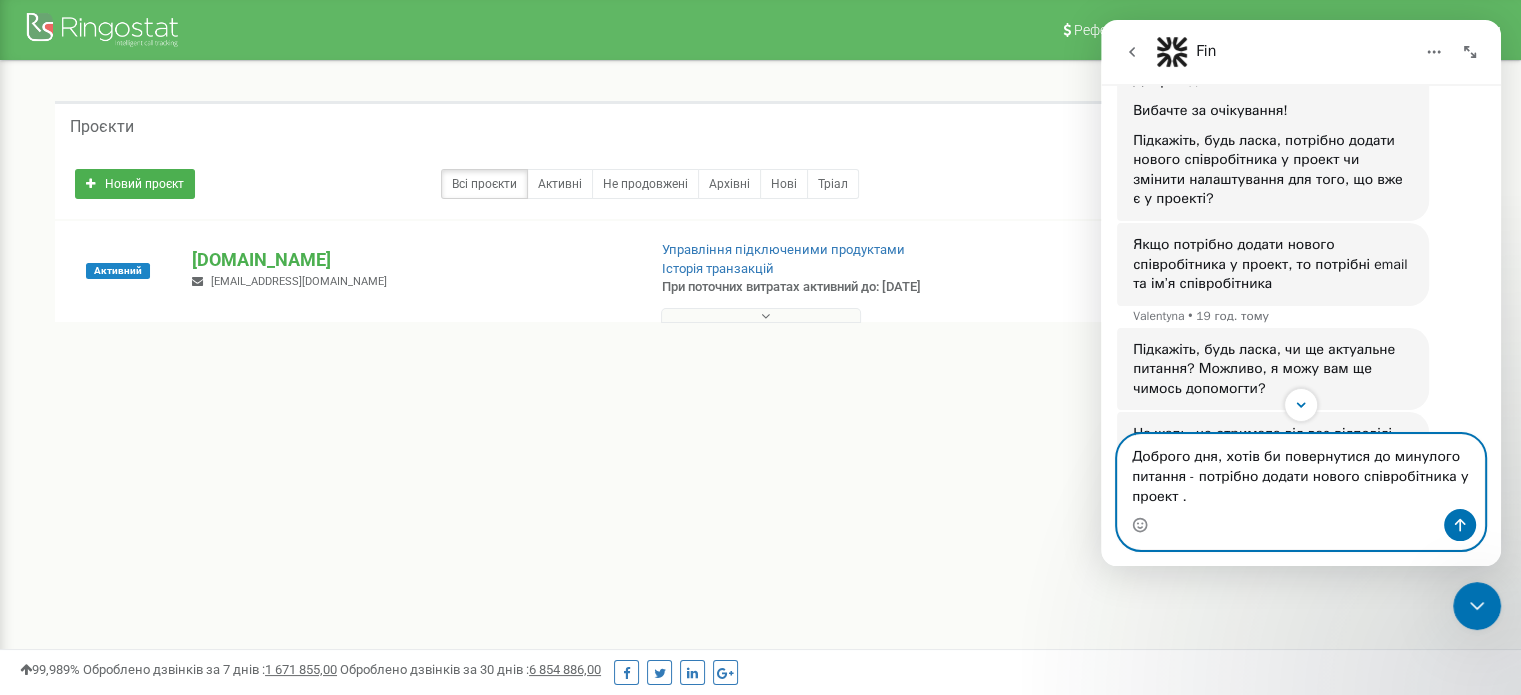 paste on "Dorohovakaty59@gmail.com
Катерина" 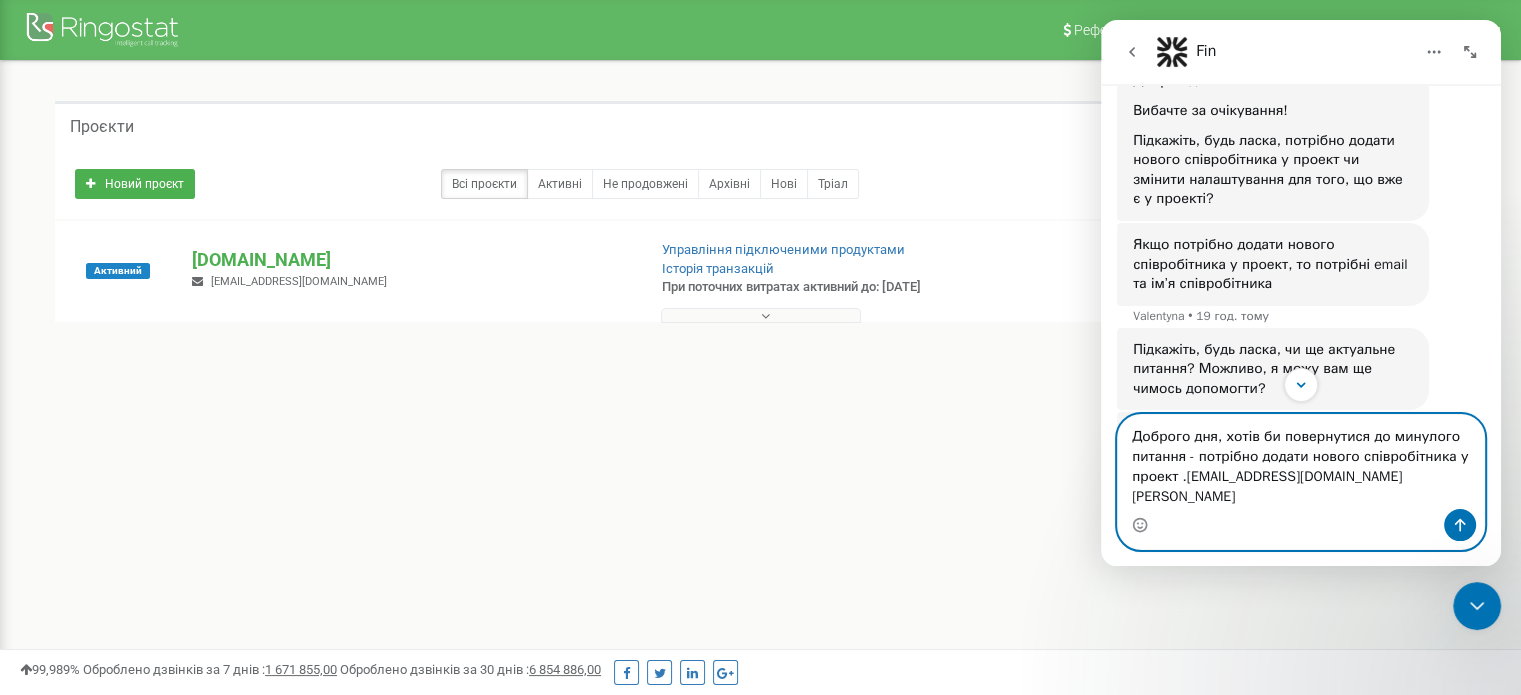 click on "Доброго дня, хотів би повернутися до минулого питання - потрібно додати нового співробітника у проект .Dorohovakaty59@gmail.com
Катерина" at bounding box center [1301, 462] 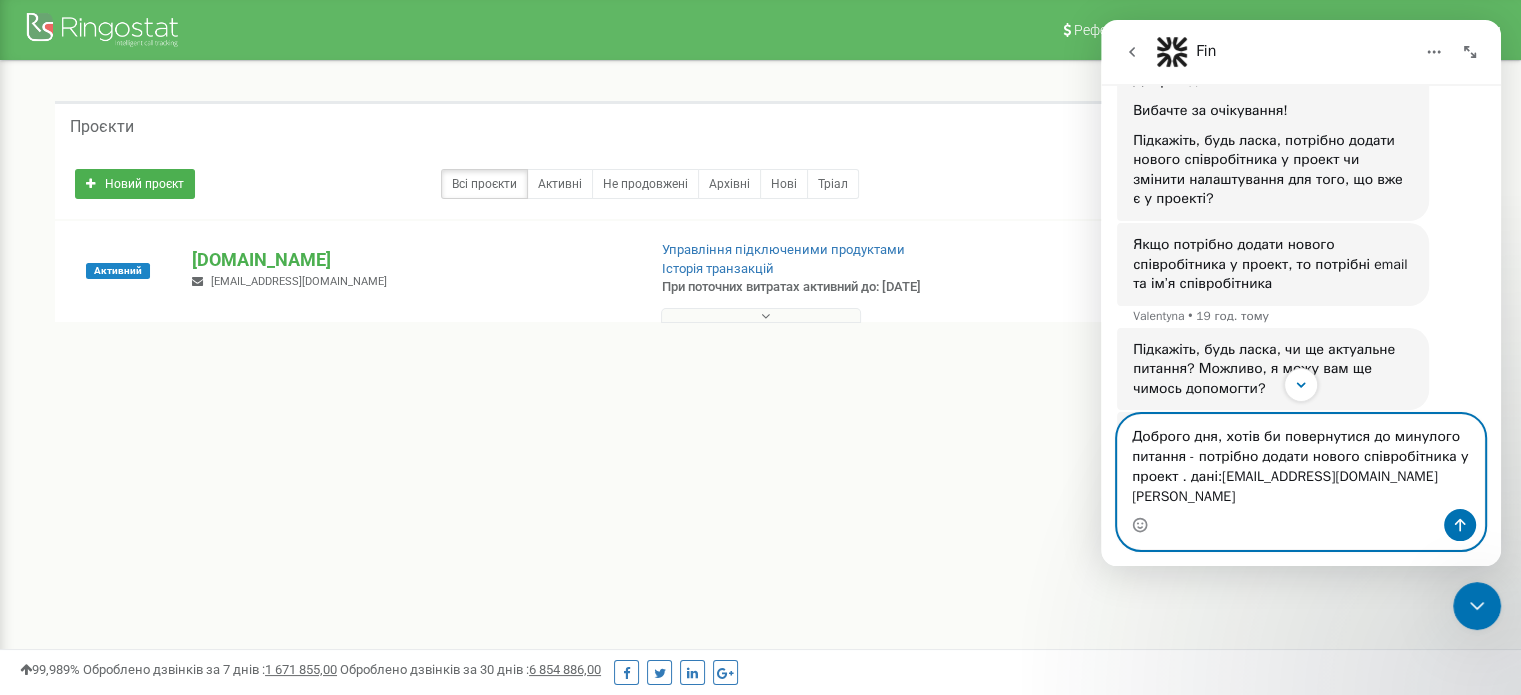 type on "Доброго дня, хотів би повернутися до минулого питання - потрібно додати нового співробітника у проект . дані: Dorohovakaty59@gmail.com
Катерина" 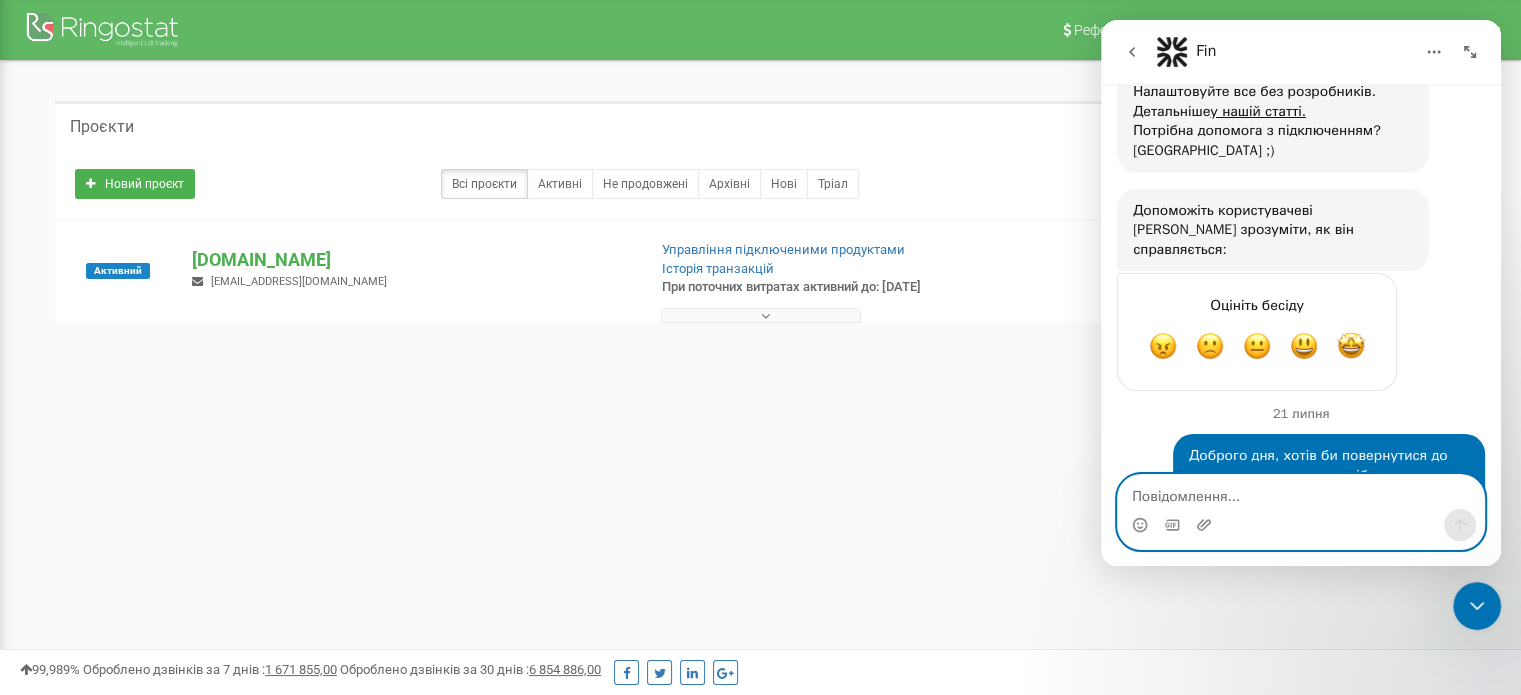 scroll, scrollTop: 2688, scrollLeft: 0, axis: vertical 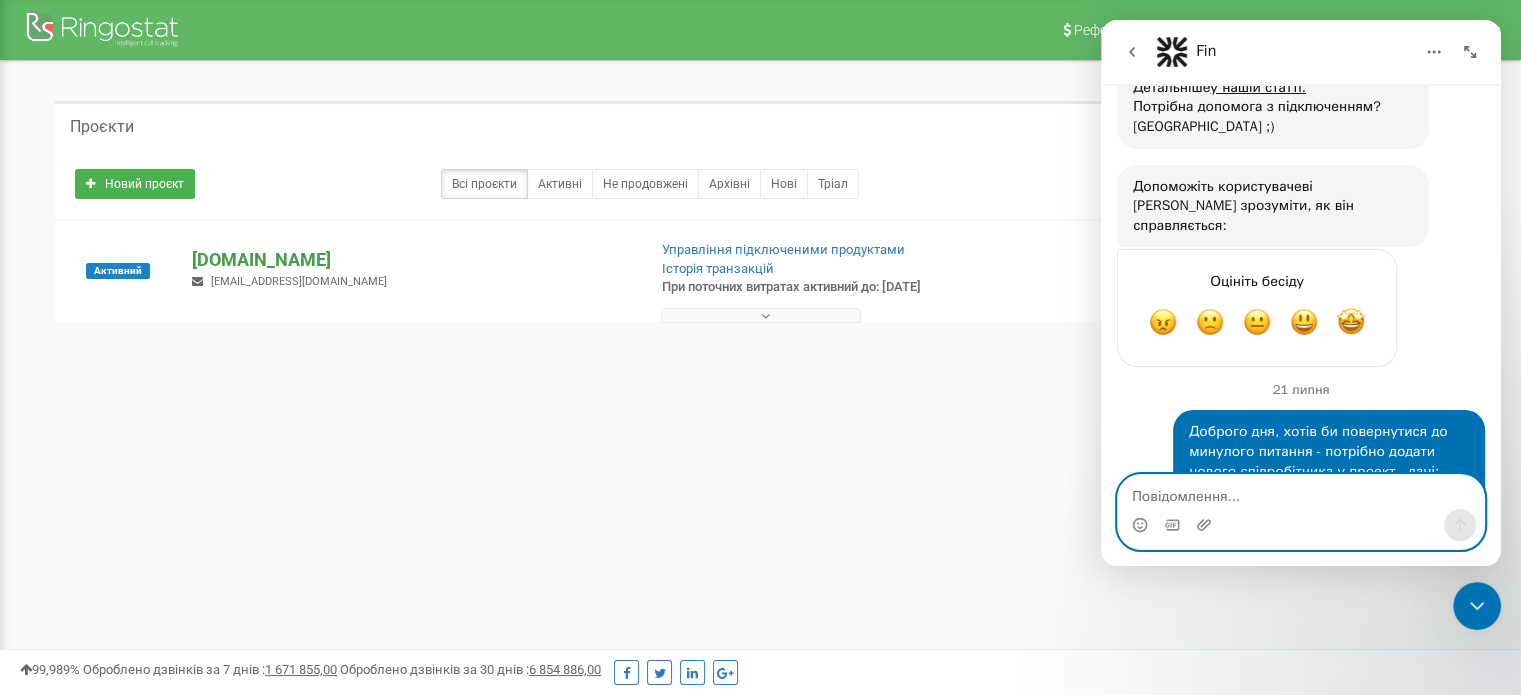 type 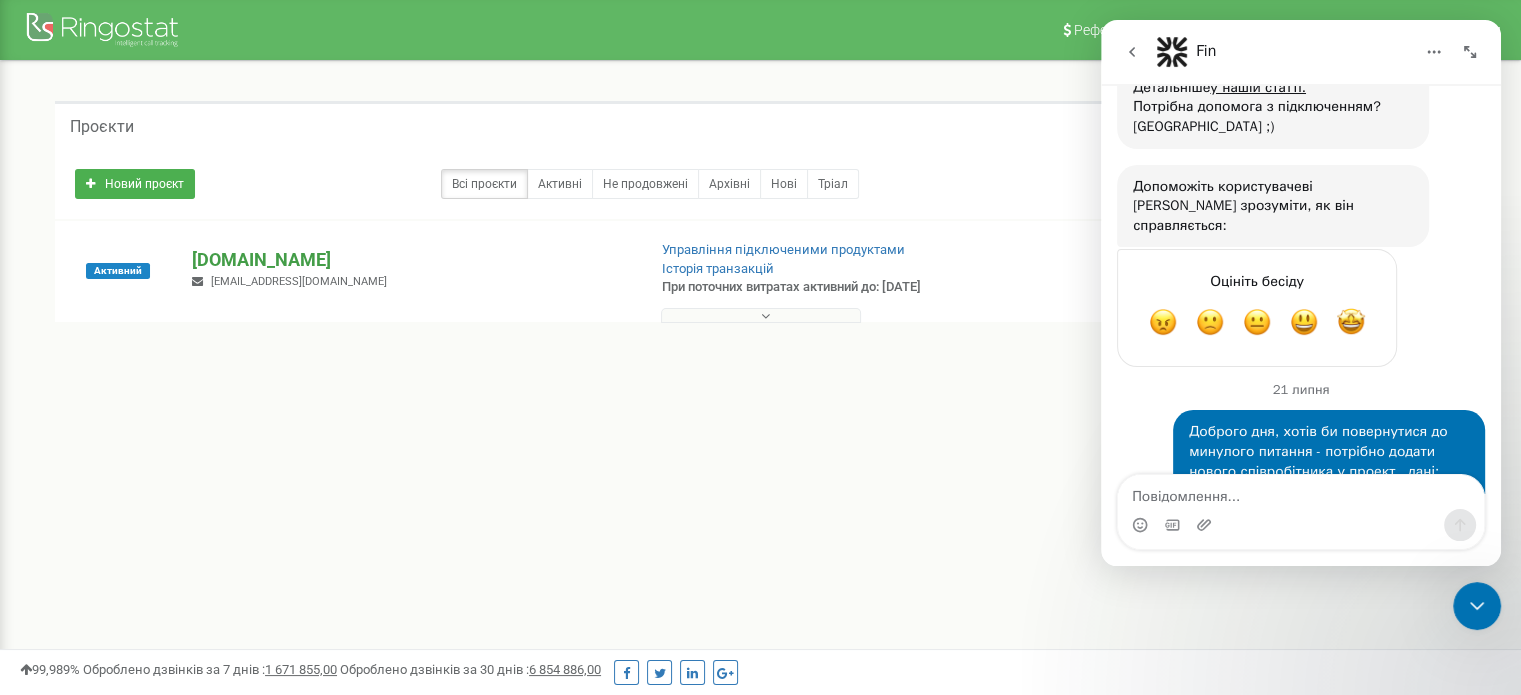 click on "[DOMAIN_NAME]" at bounding box center (410, 260) 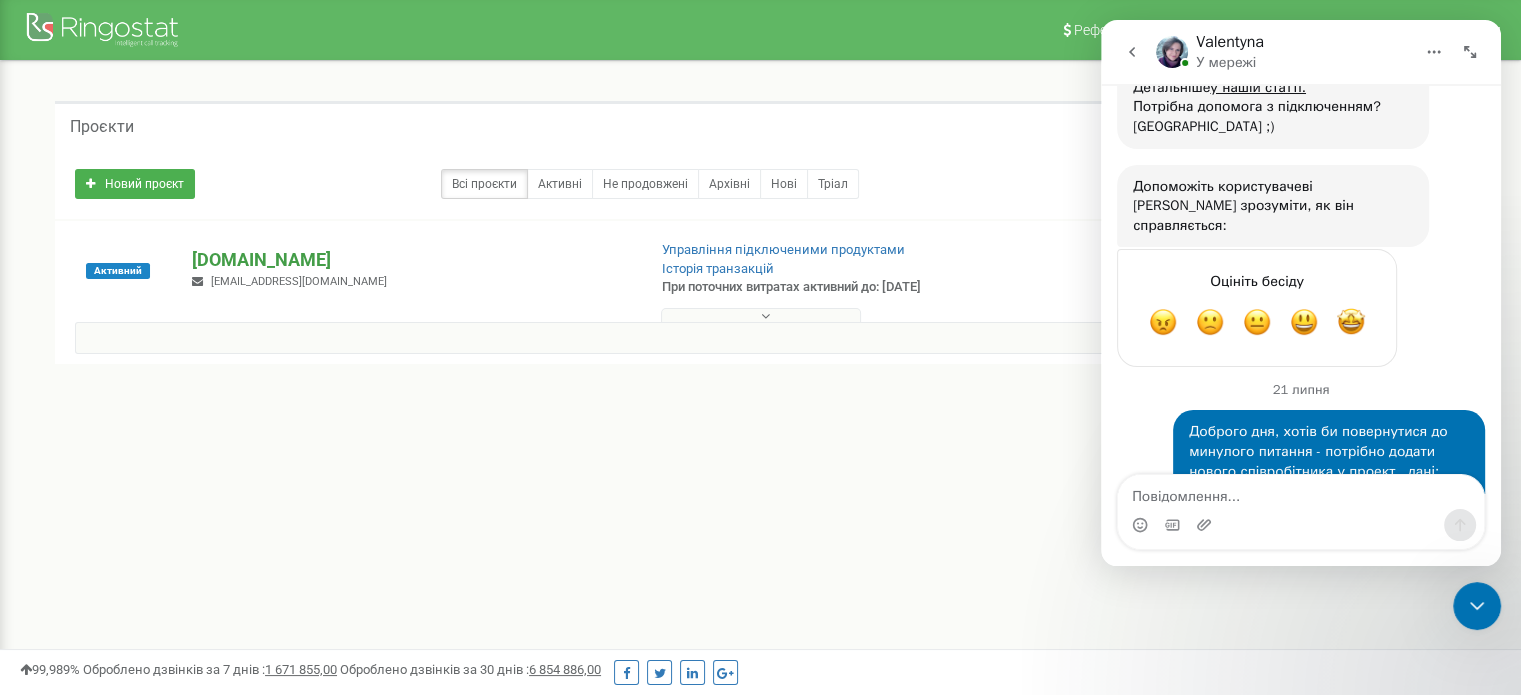 click on "[DOMAIN_NAME]" at bounding box center [410, 260] 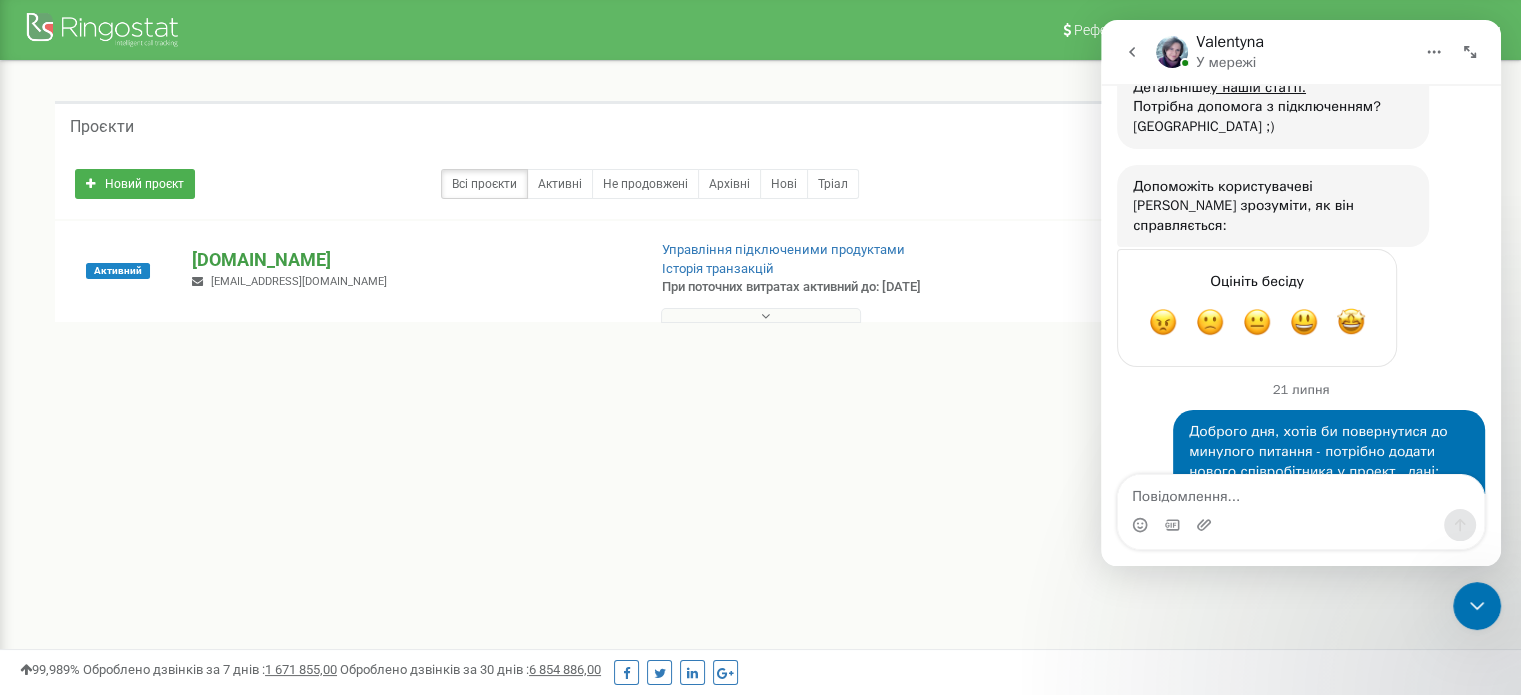 click on "[DOMAIN_NAME]" at bounding box center [410, 260] 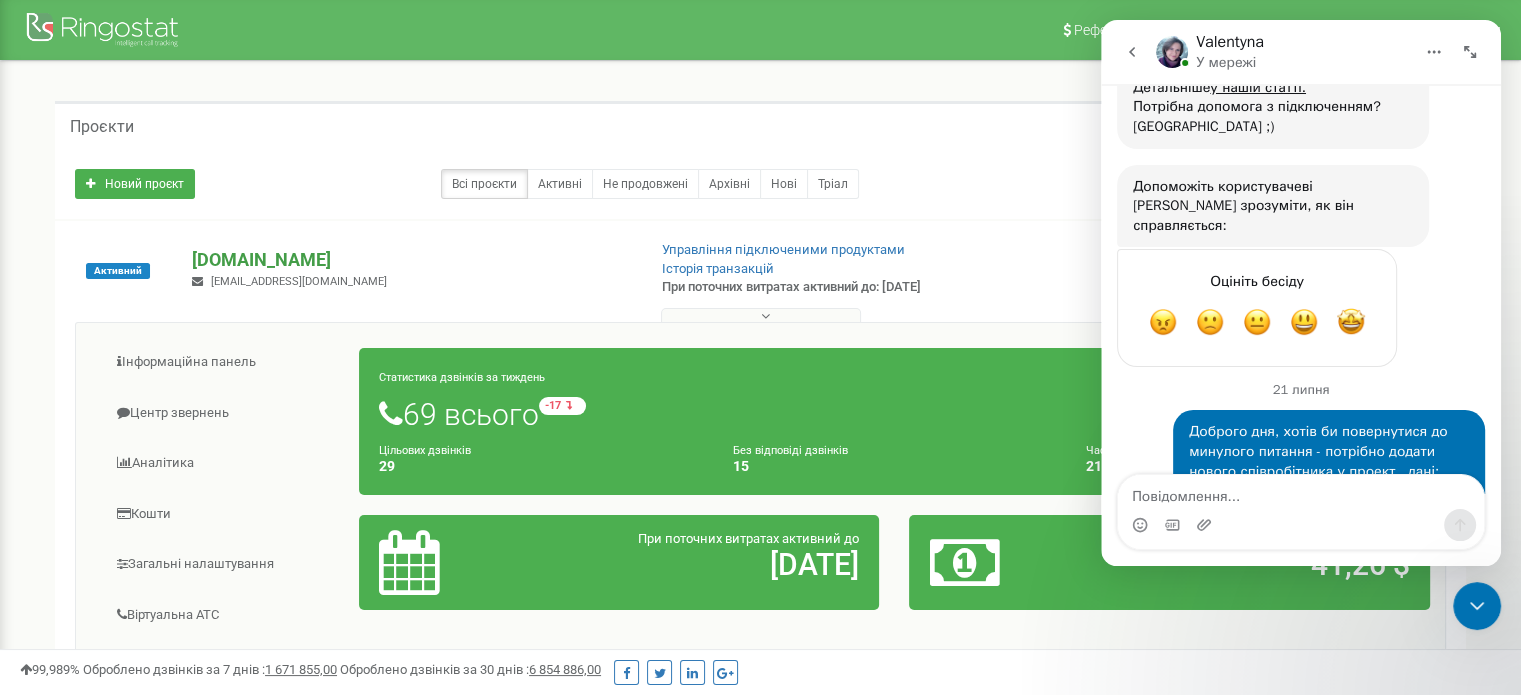 click on "[DOMAIN_NAME]" at bounding box center [410, 260] 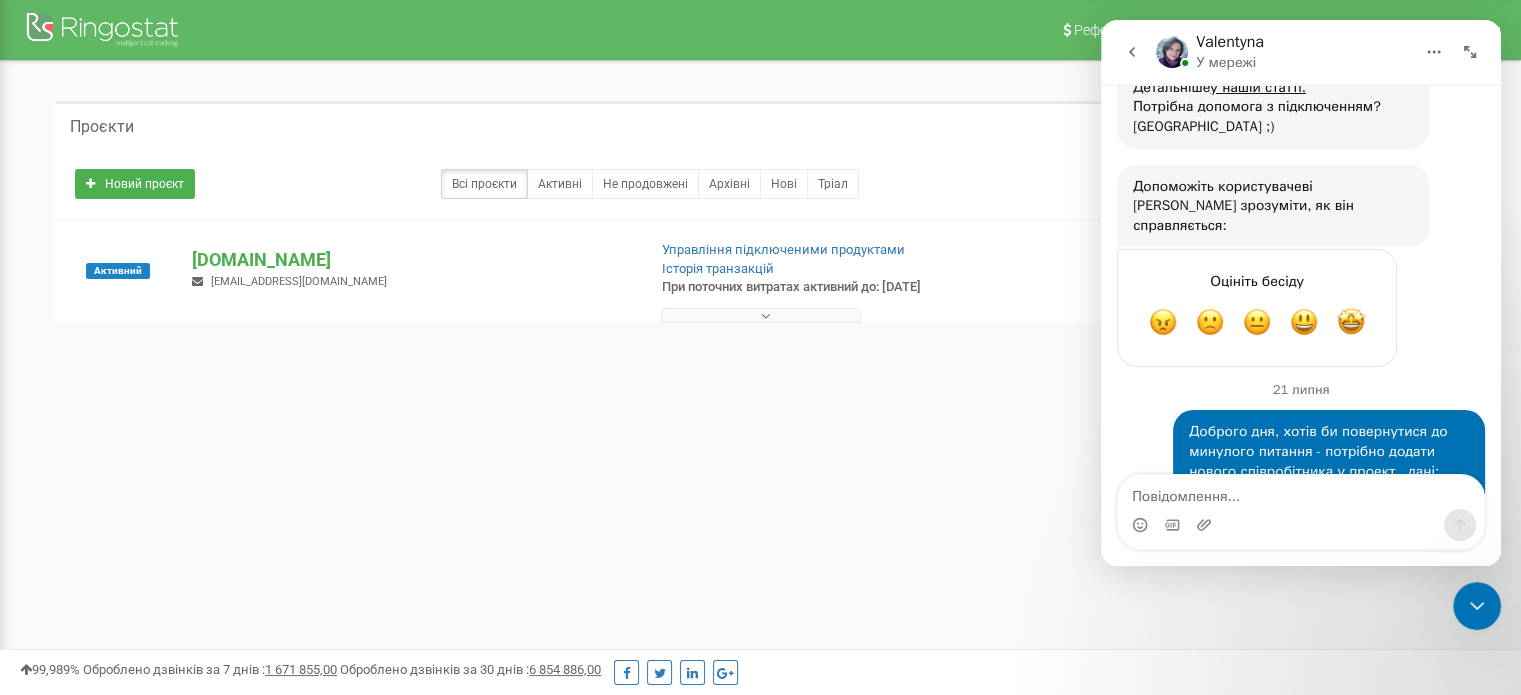 click on "[EMAIL_ADDRESS][DOMAIN_NAME]" at bounding box center (299, 281) 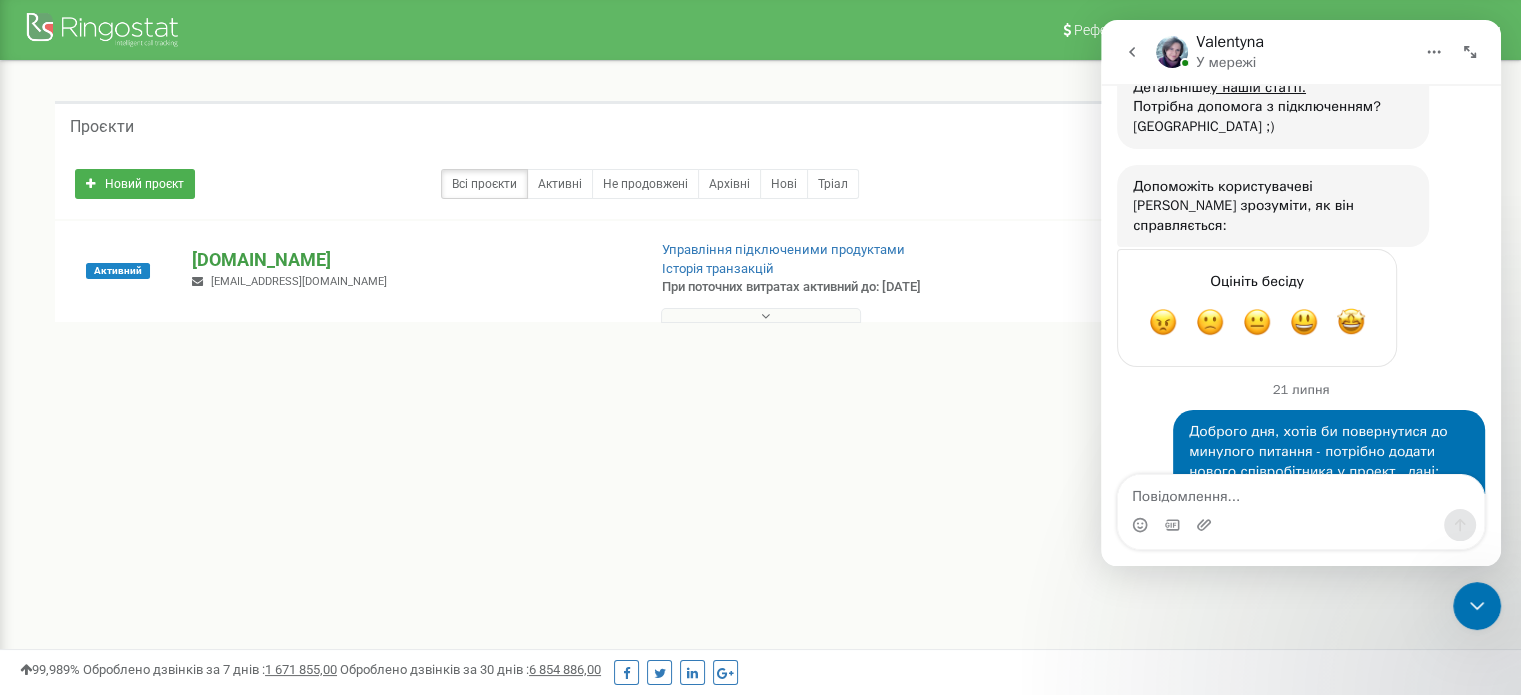 click on "[DOMAIN_NAME]" at bounding box center [410, 260] 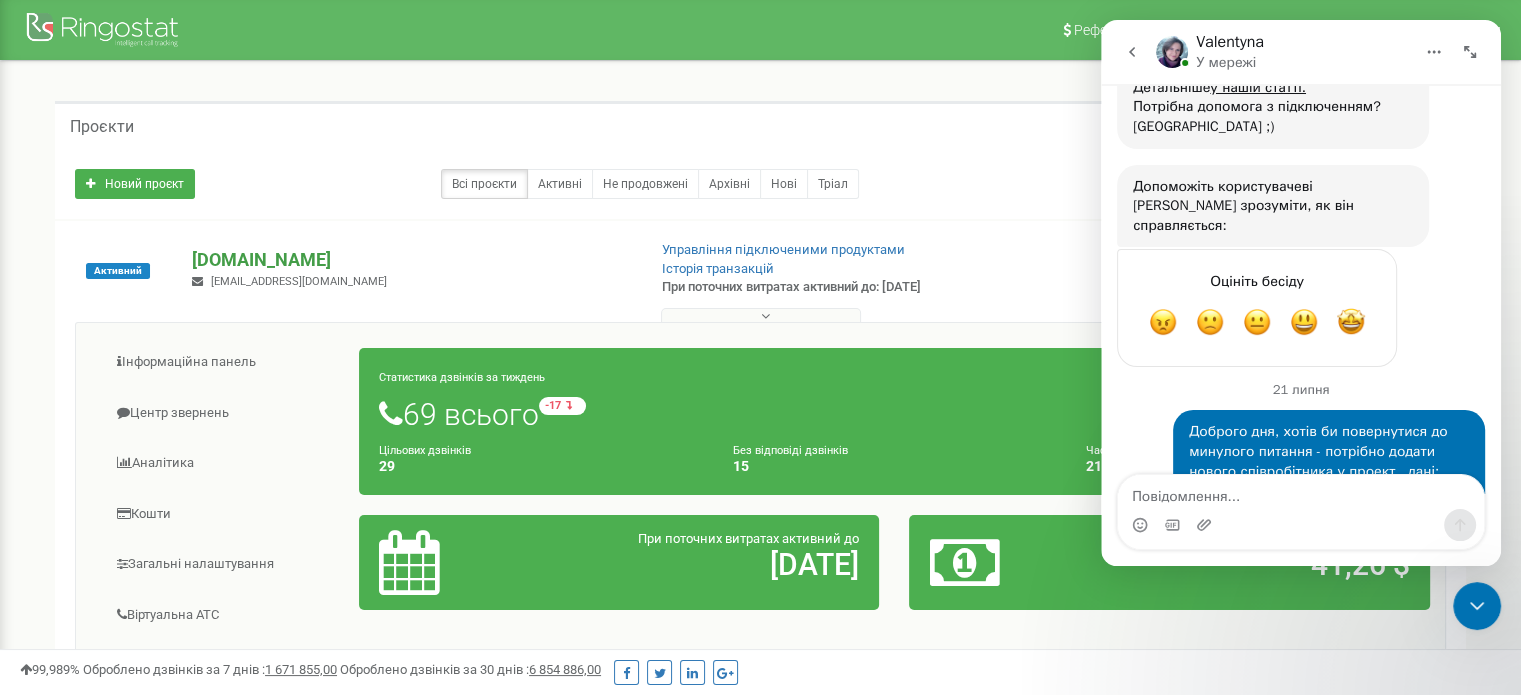 click on "[DOMAIN_NAME]" at bounding box center (410, 260) 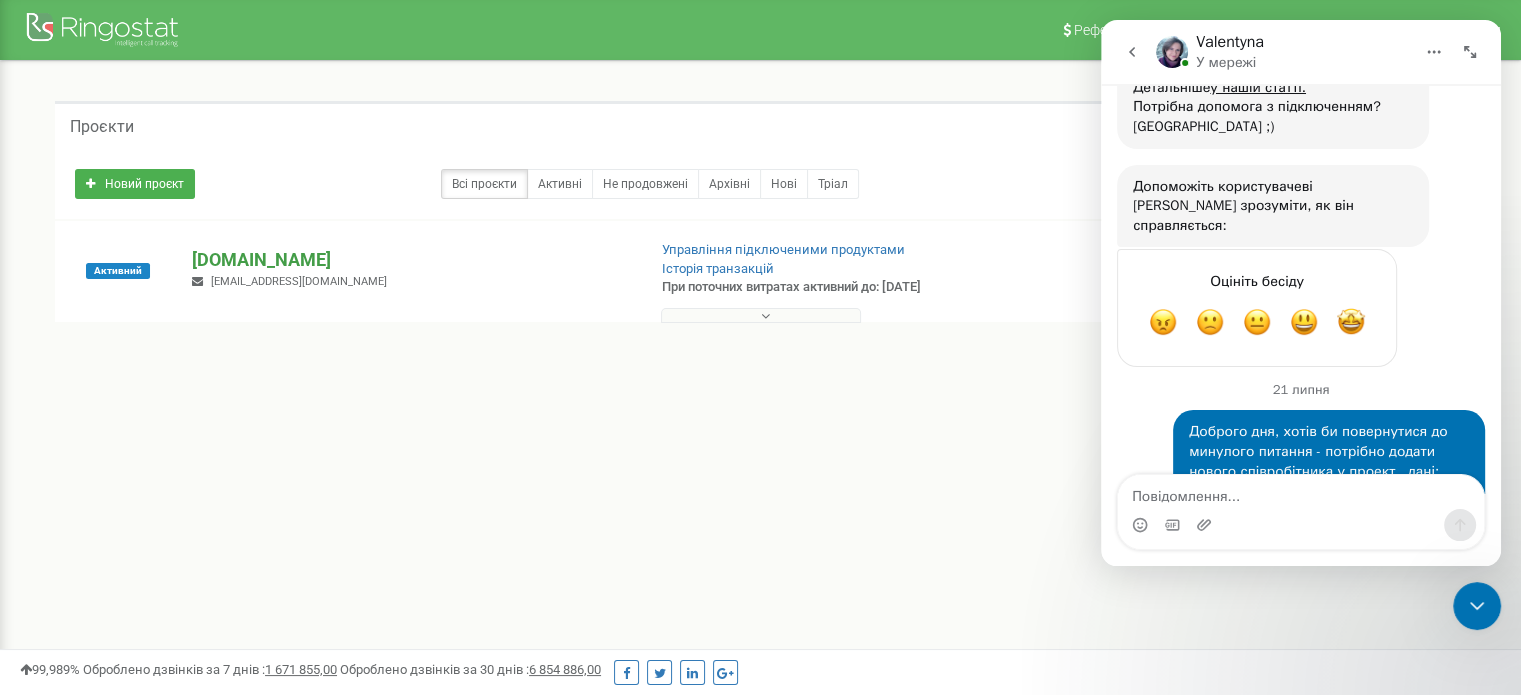 click on "[DOMAIN_NAME]" at bounding box center [410, 260] 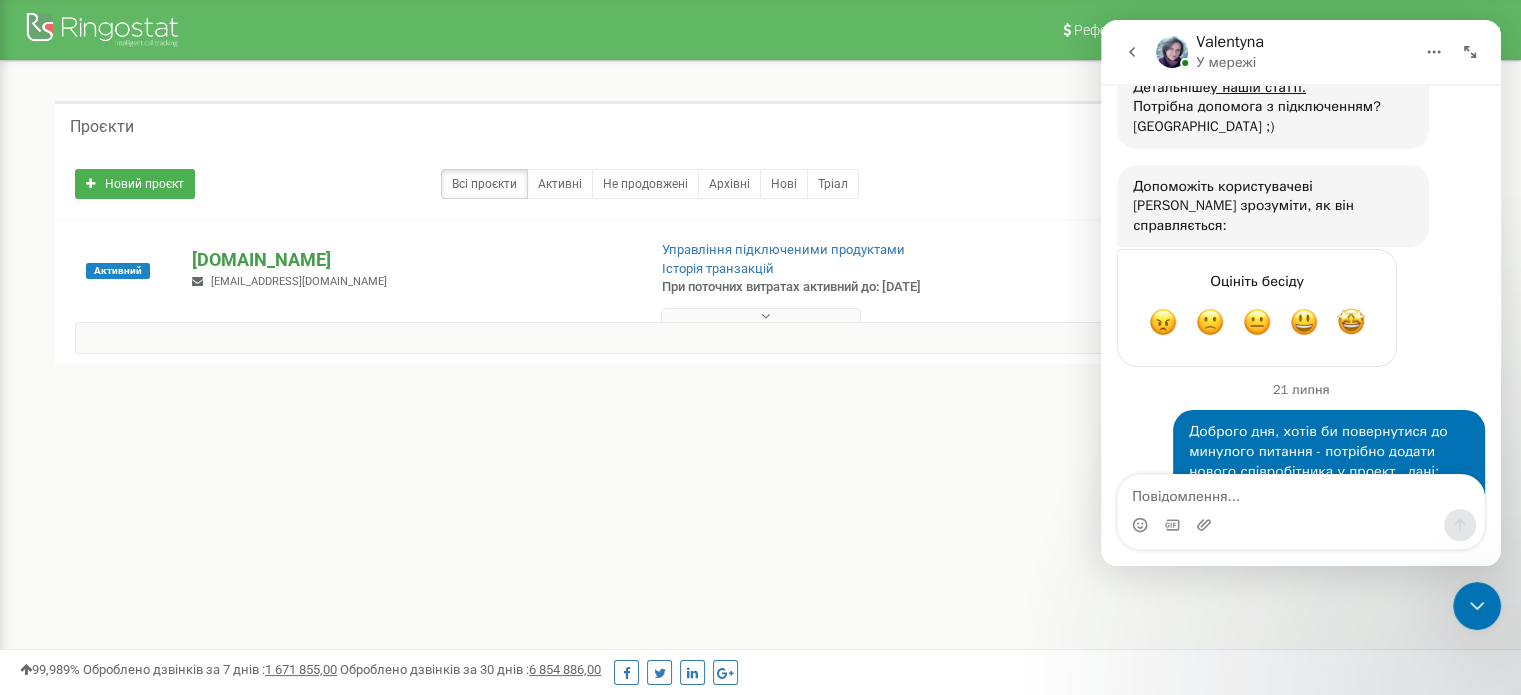 click on "[DOMAIN_NAME]" at bounding box center [410, 260] 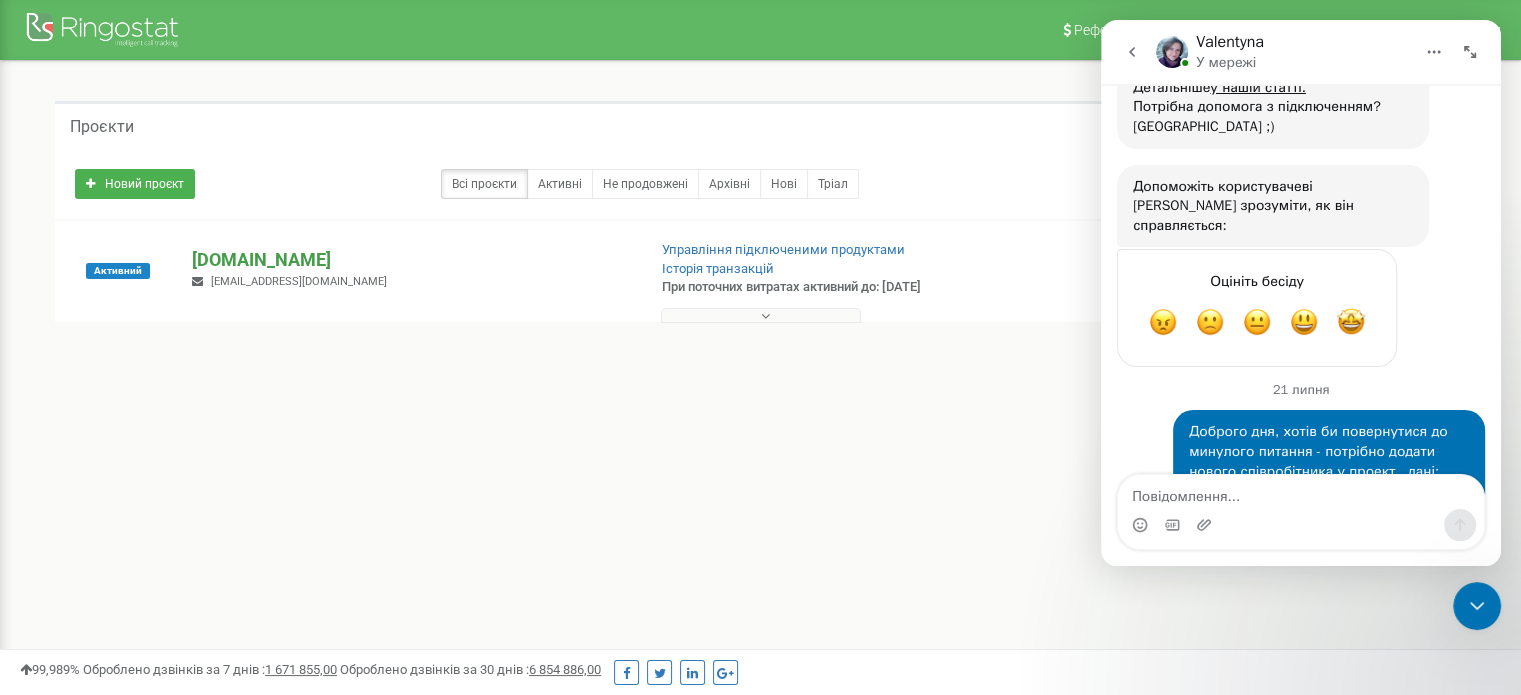 click on "[DOMAIN_NAME]" at bounding box center (410, 260) 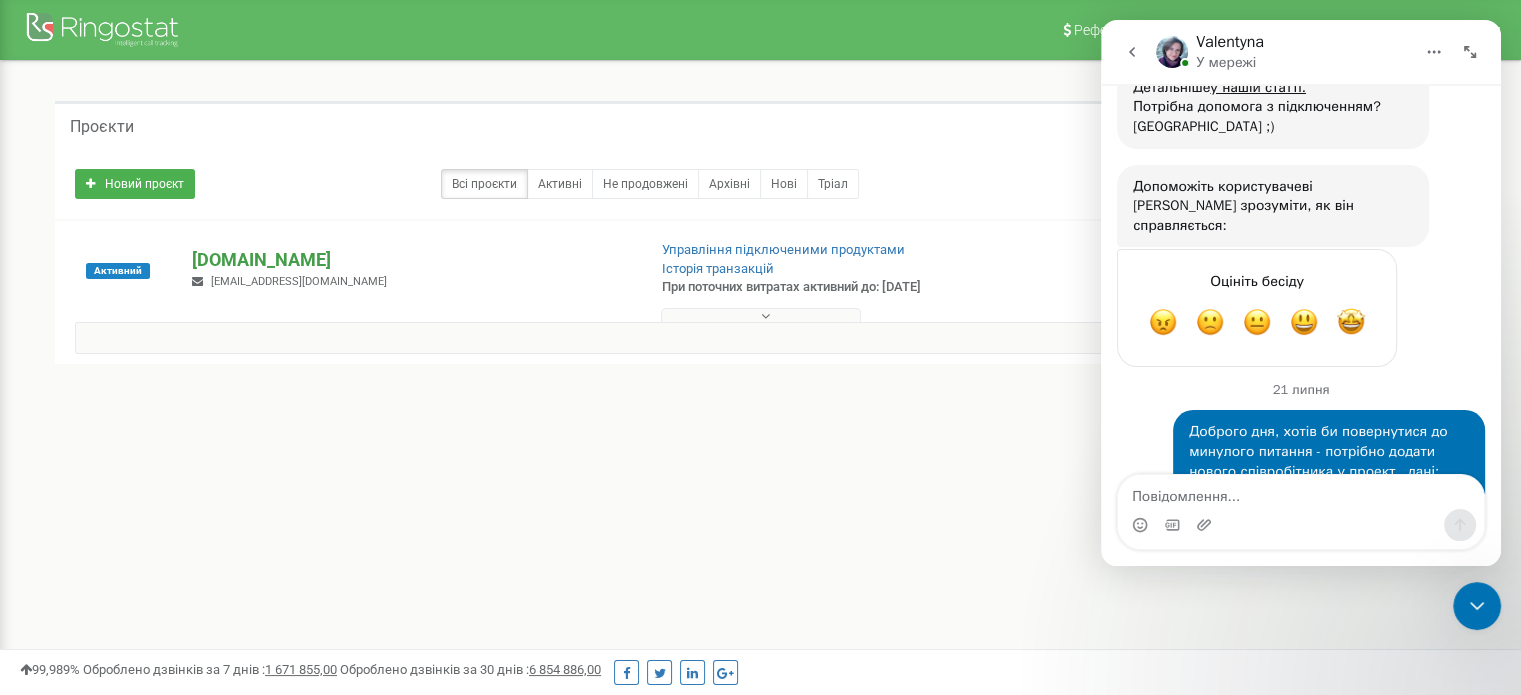 click on "[DOMAIN_NAME]" at bounding box center [410, 260] 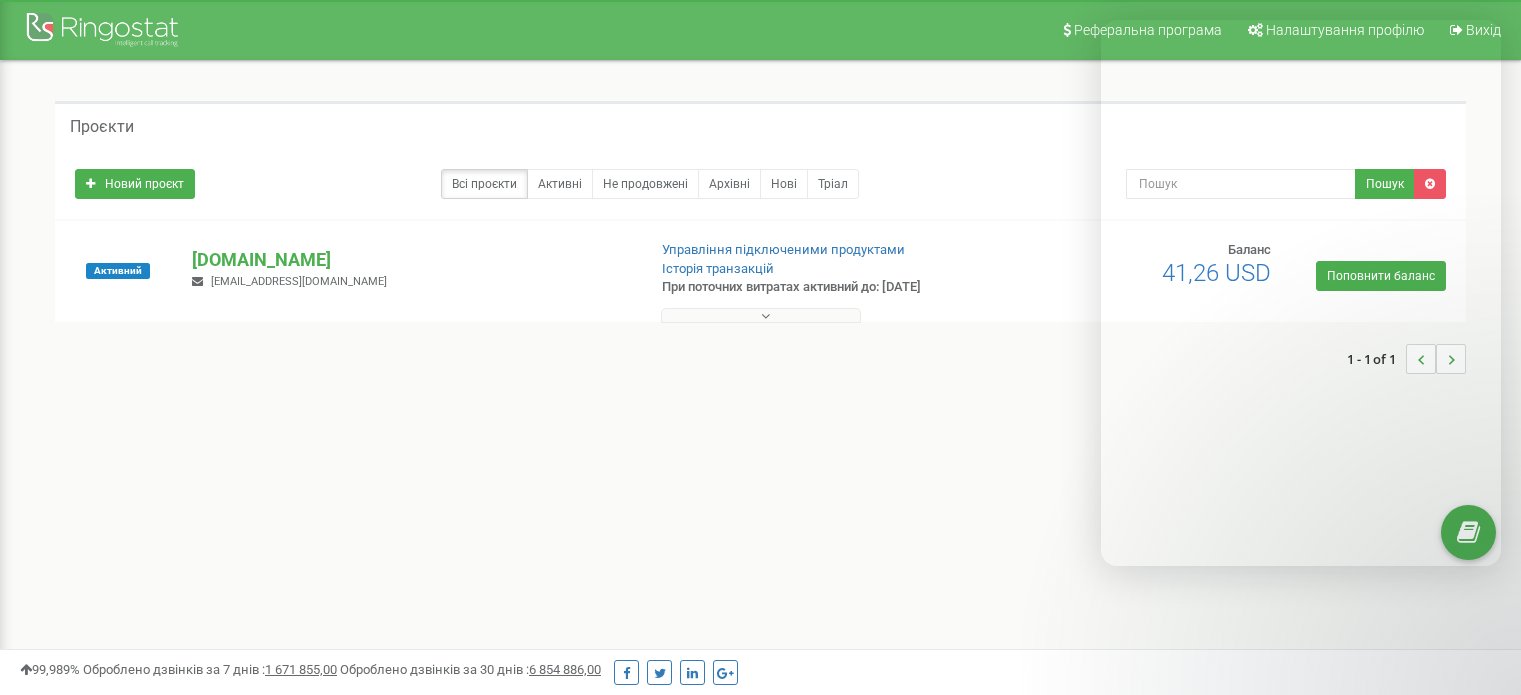 scroll, scrollTop: 0, scrollLeft: 0, axis: both 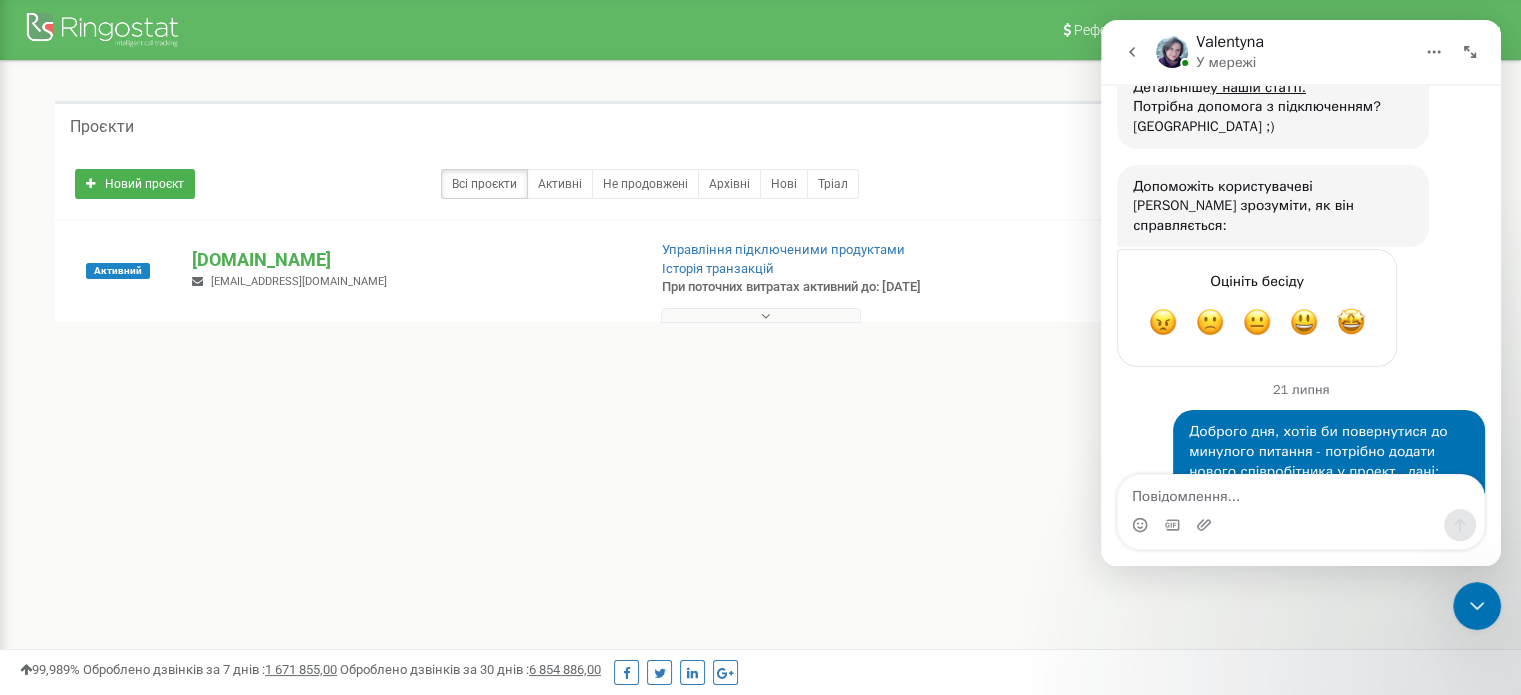 click on "1 - 1 of 1" at bounding box center [760, 359] 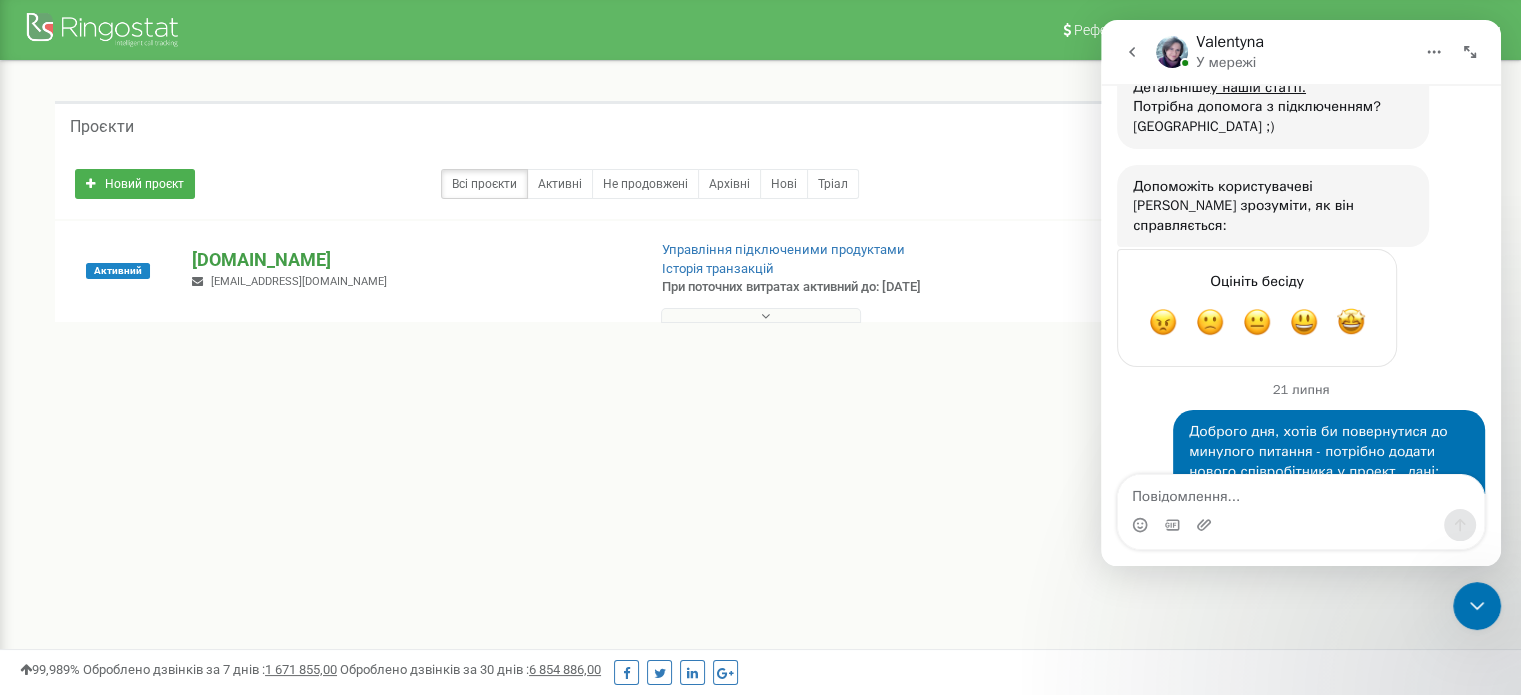 click on "[DOMAIN_NAME]" at bounding box center (410, 260) 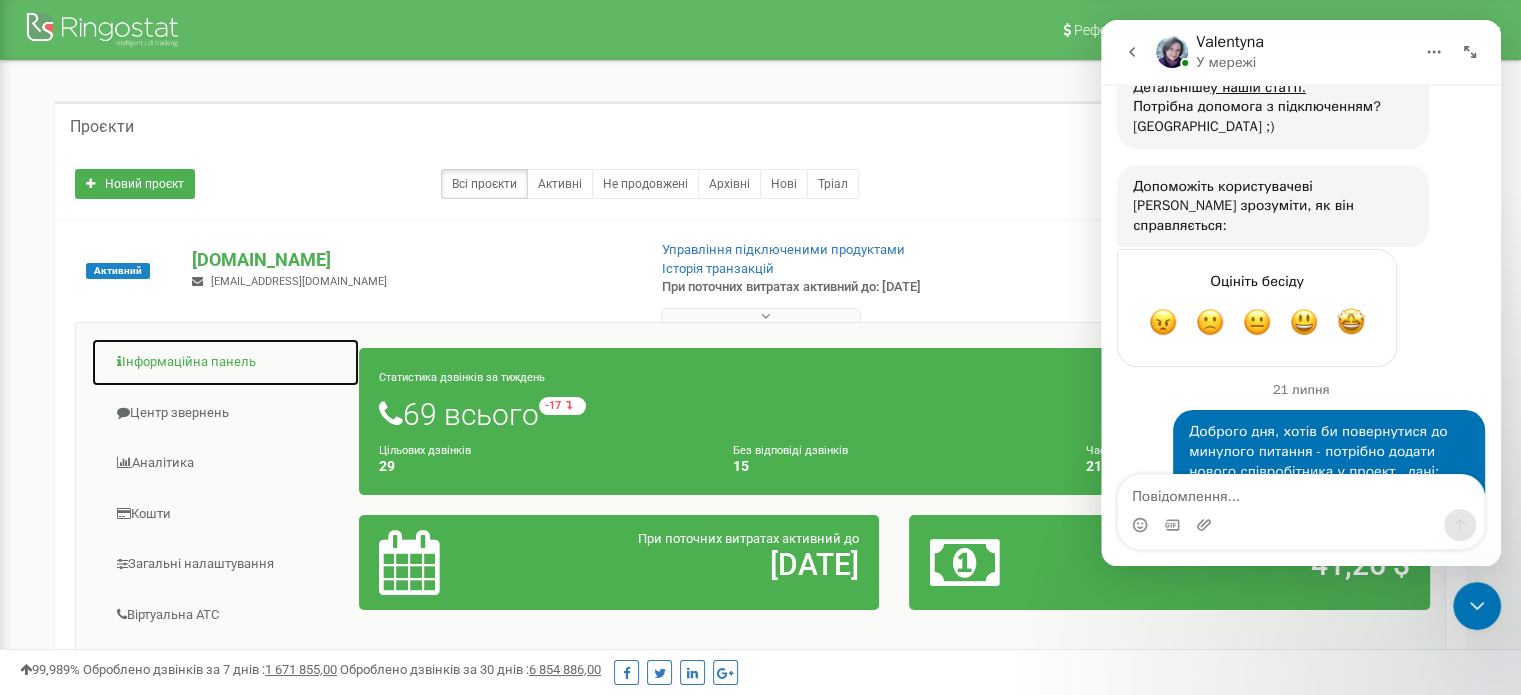 click on "Інформаційна панель" at bounding box center (225, 362) 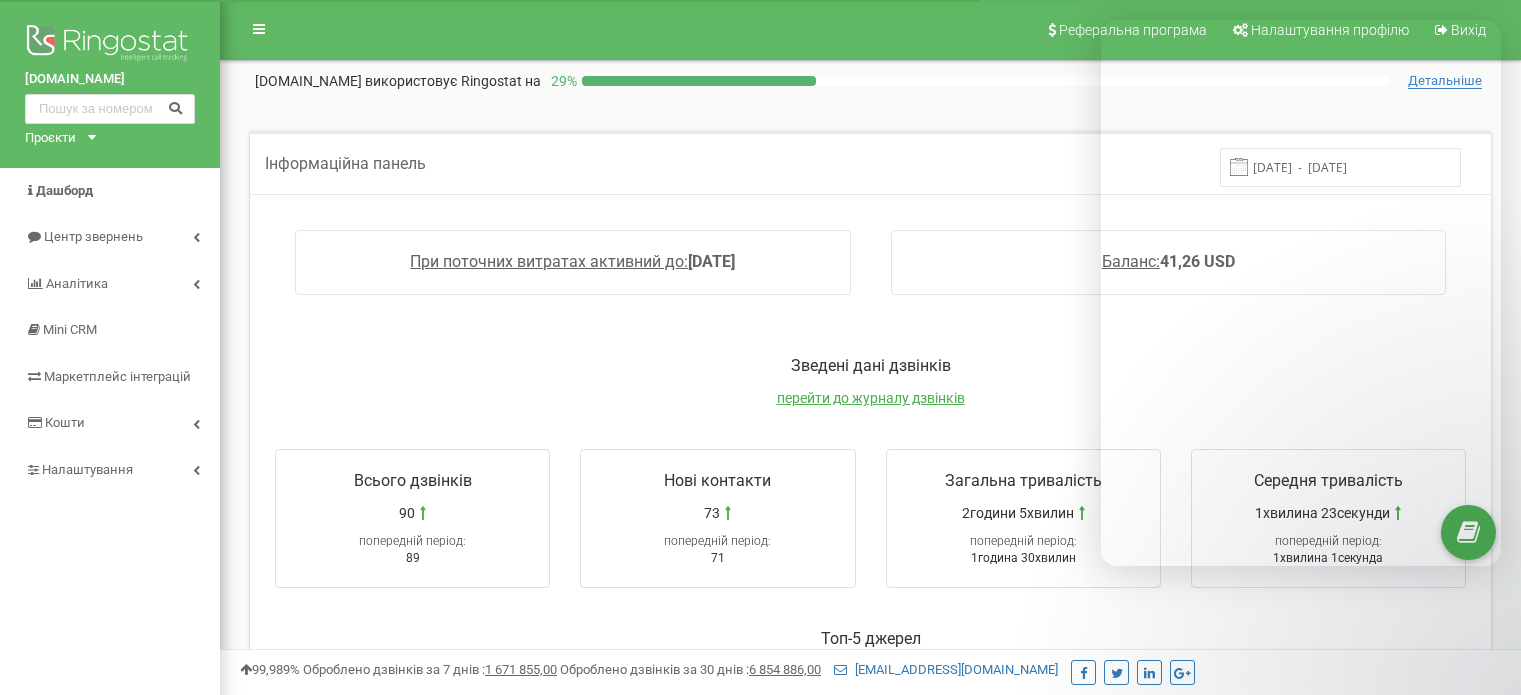 scroll, scrollTop: 0, scrollLeft: 0, axis: both 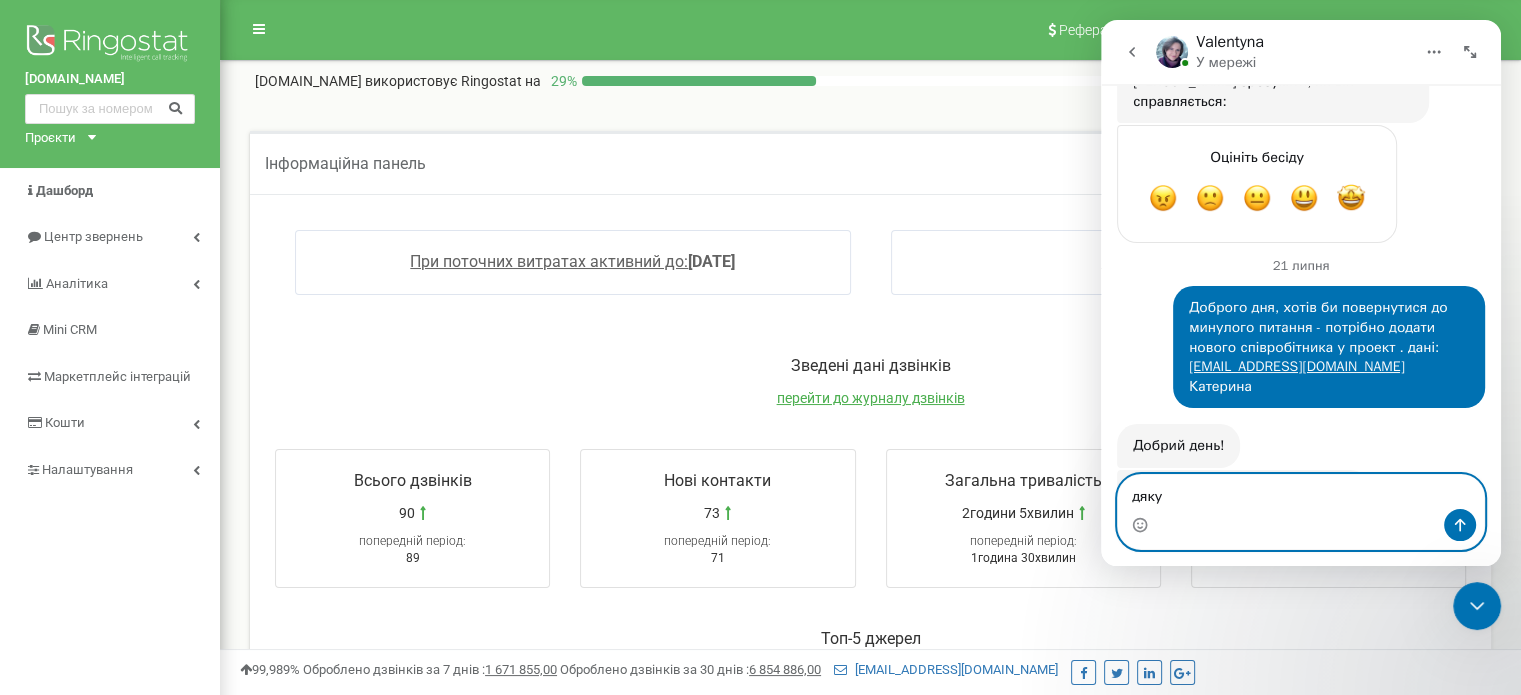type on "дякую" 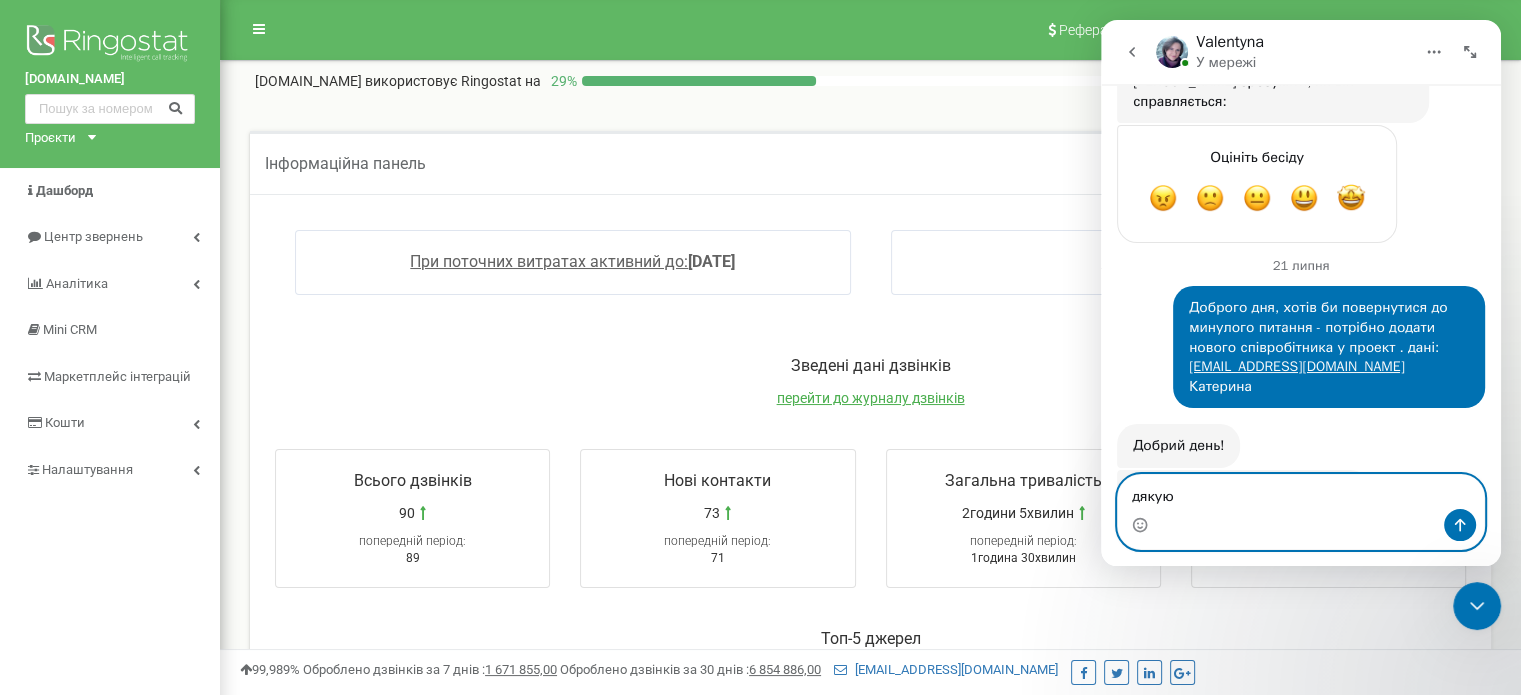 type 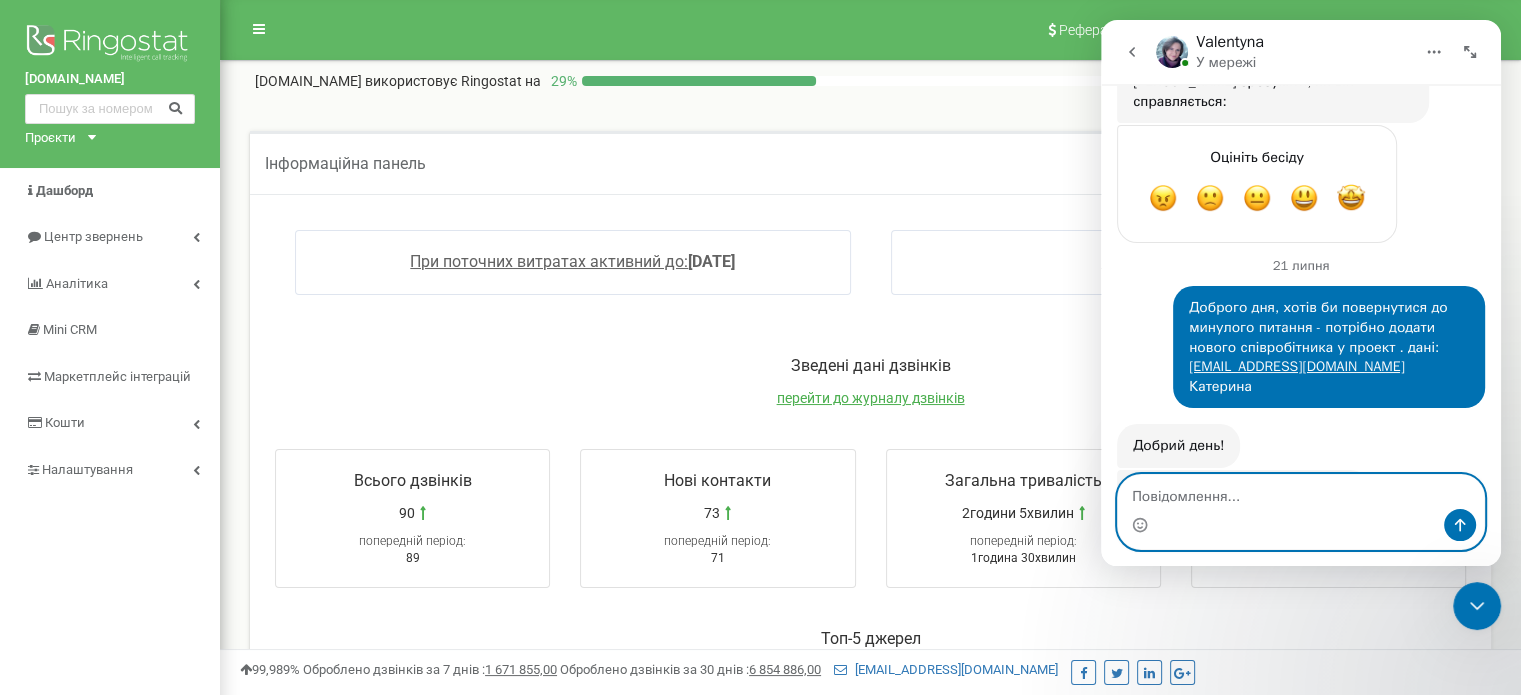 scroll, scrollTop: 2852, scrollLeft: 0, axis: vertical 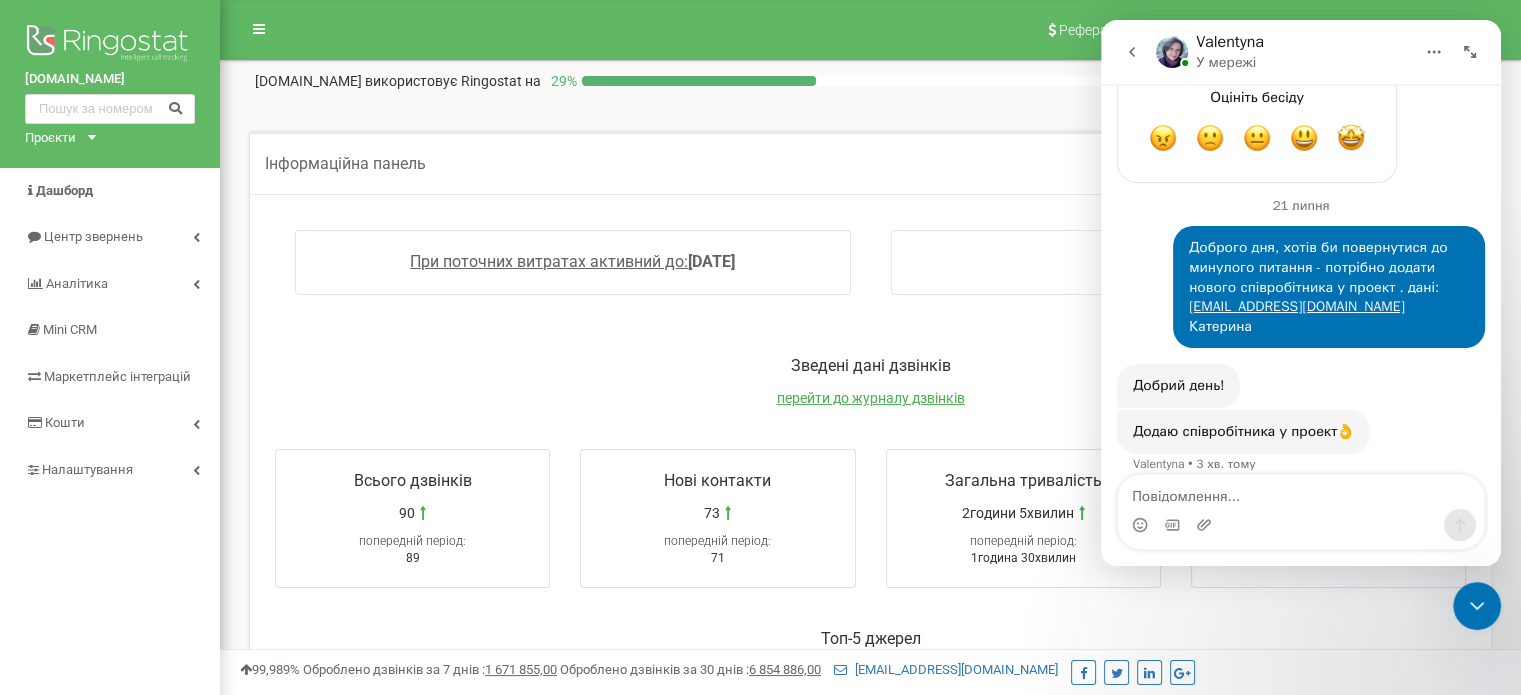 click at bounding box center [760, 661] 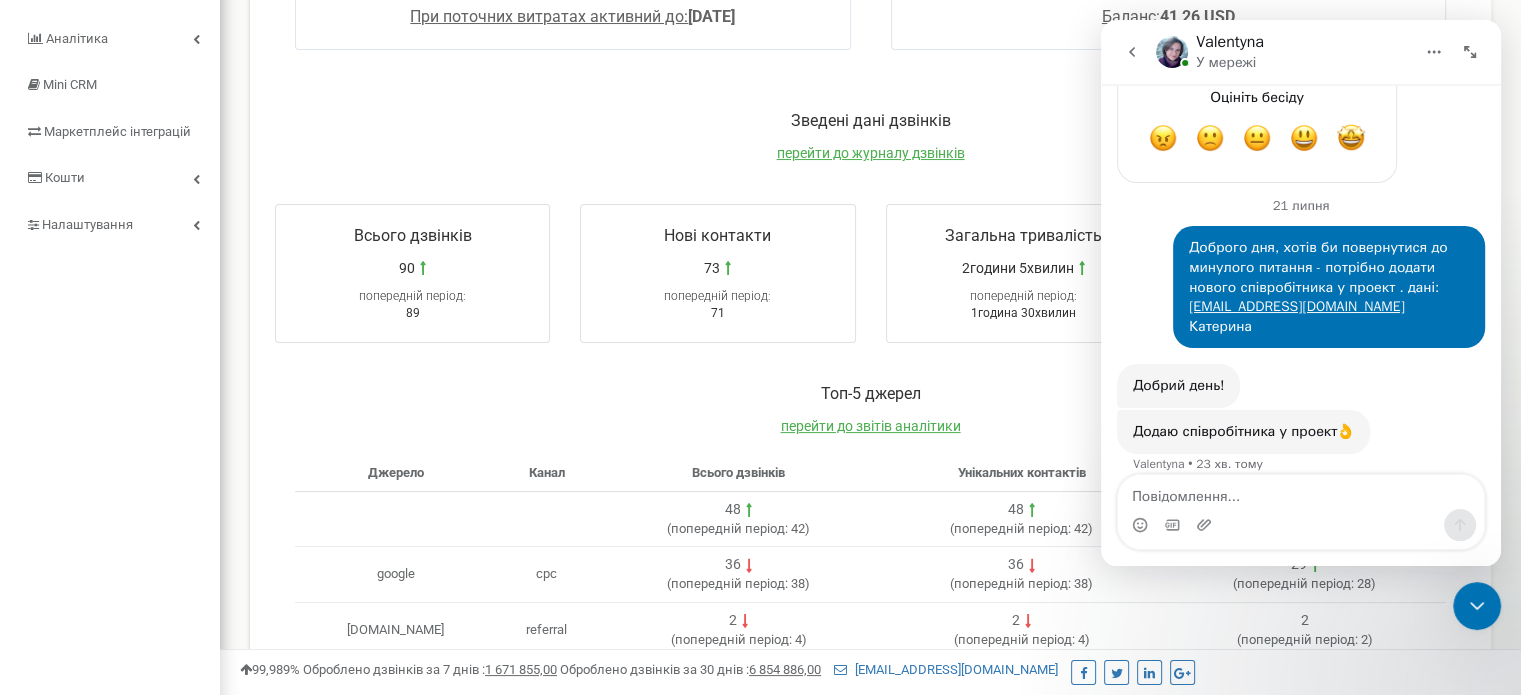 scroll, scrollTop: 0, scrollLeft: 0, axis: both 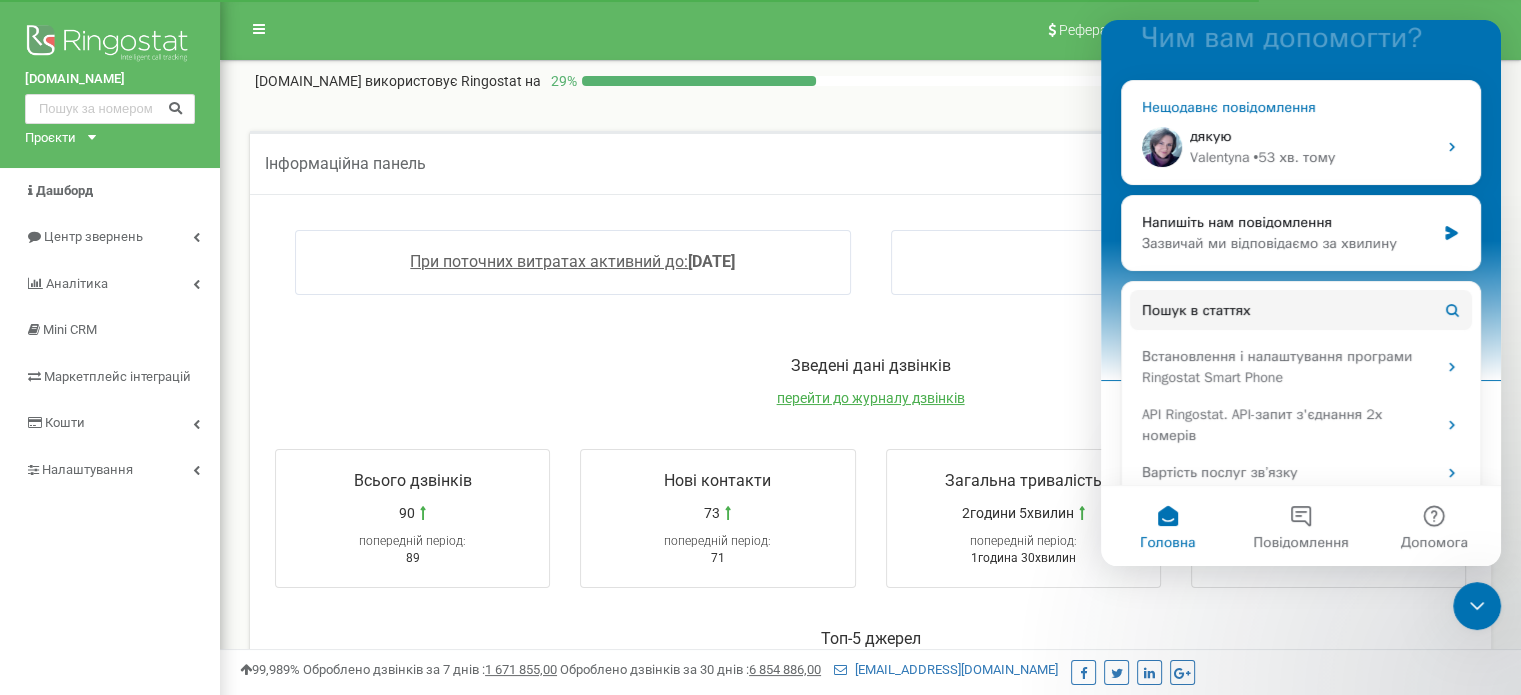 click on "Valentyna •  53 хв. тому" at bounding box center [1313, 157] 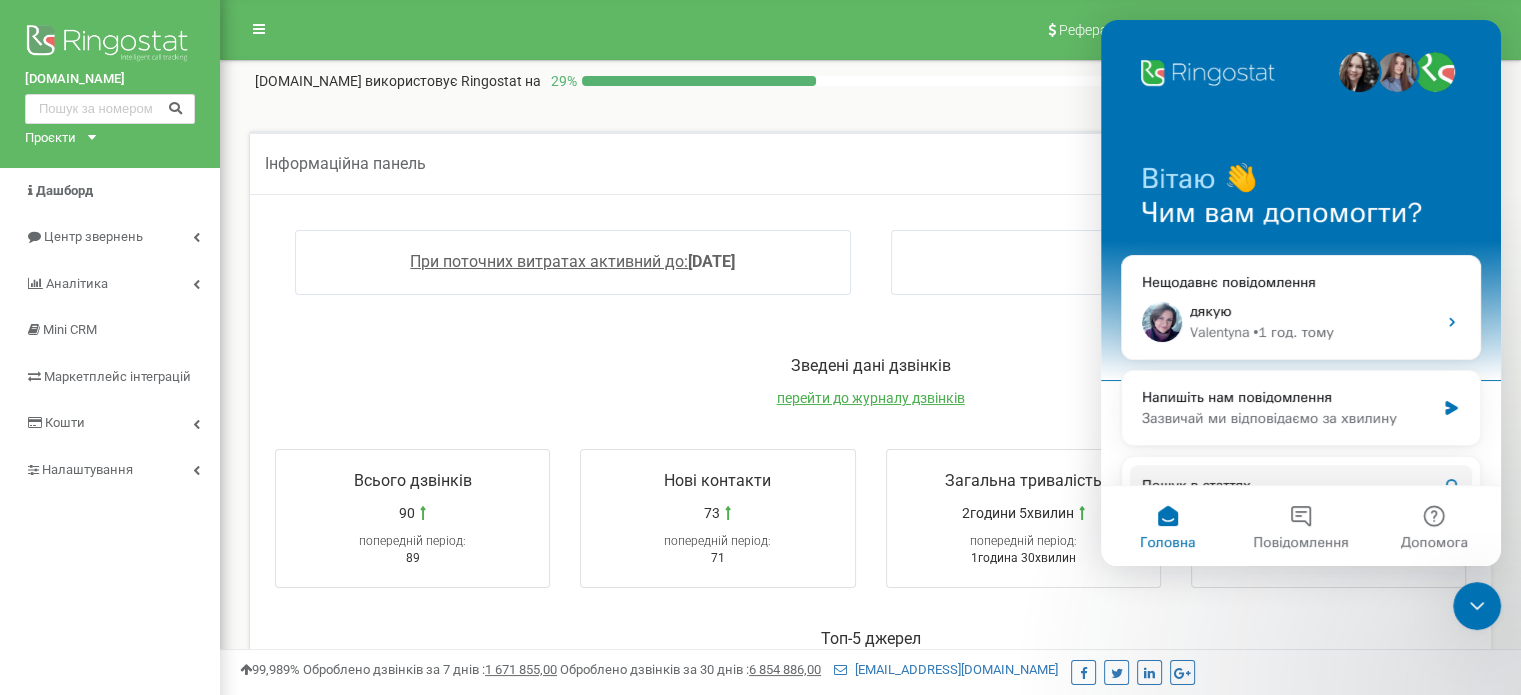 scroll, scrollTop: 0, scrollLeft: 0, axis: both 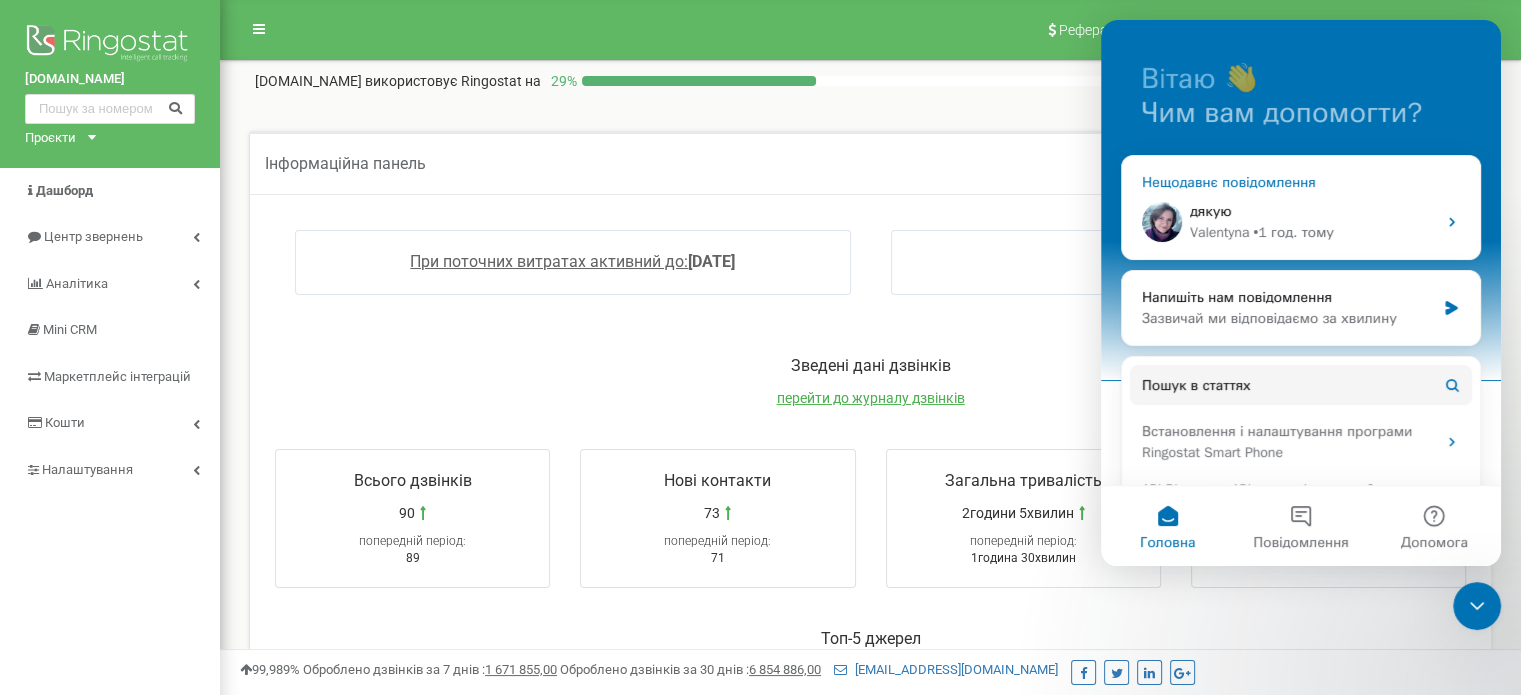 click on "Valentyna" at bounding box center [1219, 232] 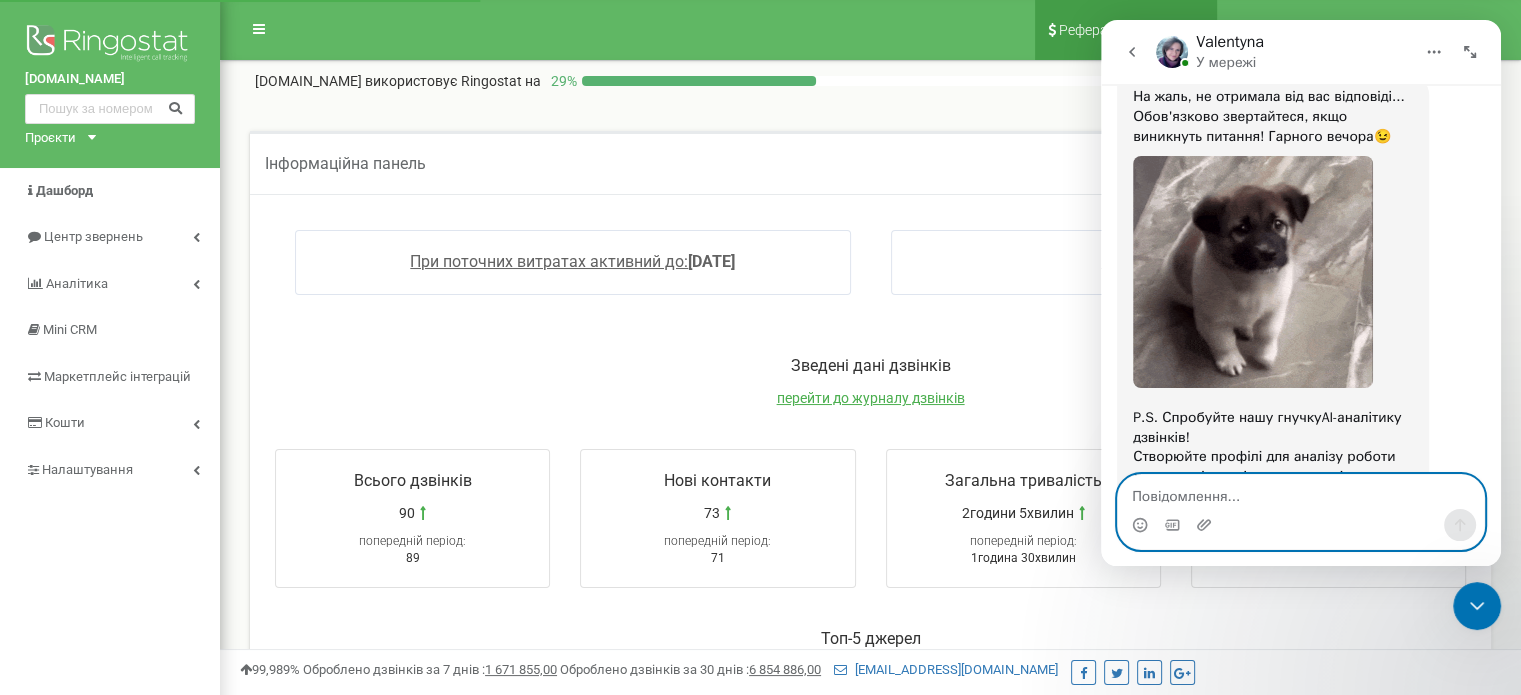 scroll, scrollTop: 2300, scrollLeft: 0, axis: vertical 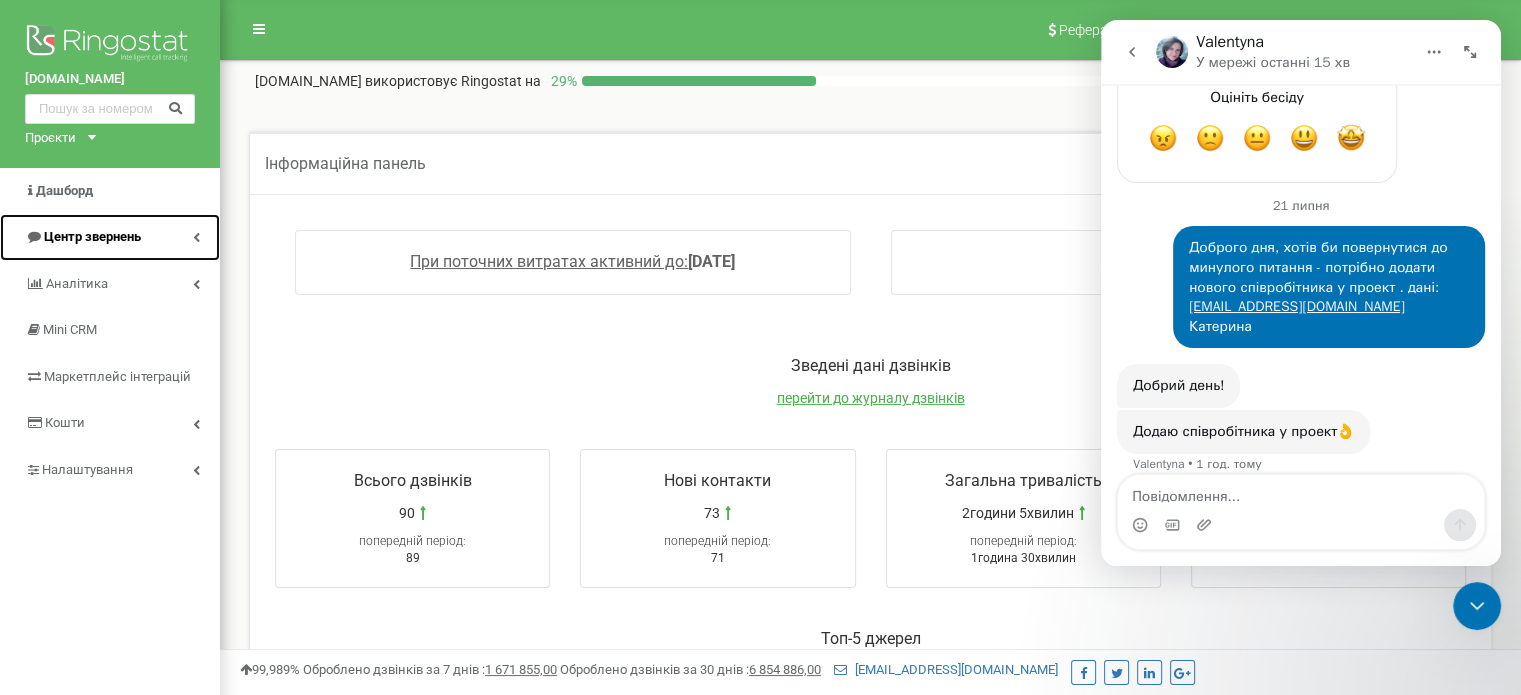 click on "Центр звернень" at bounding box center [110, 237] 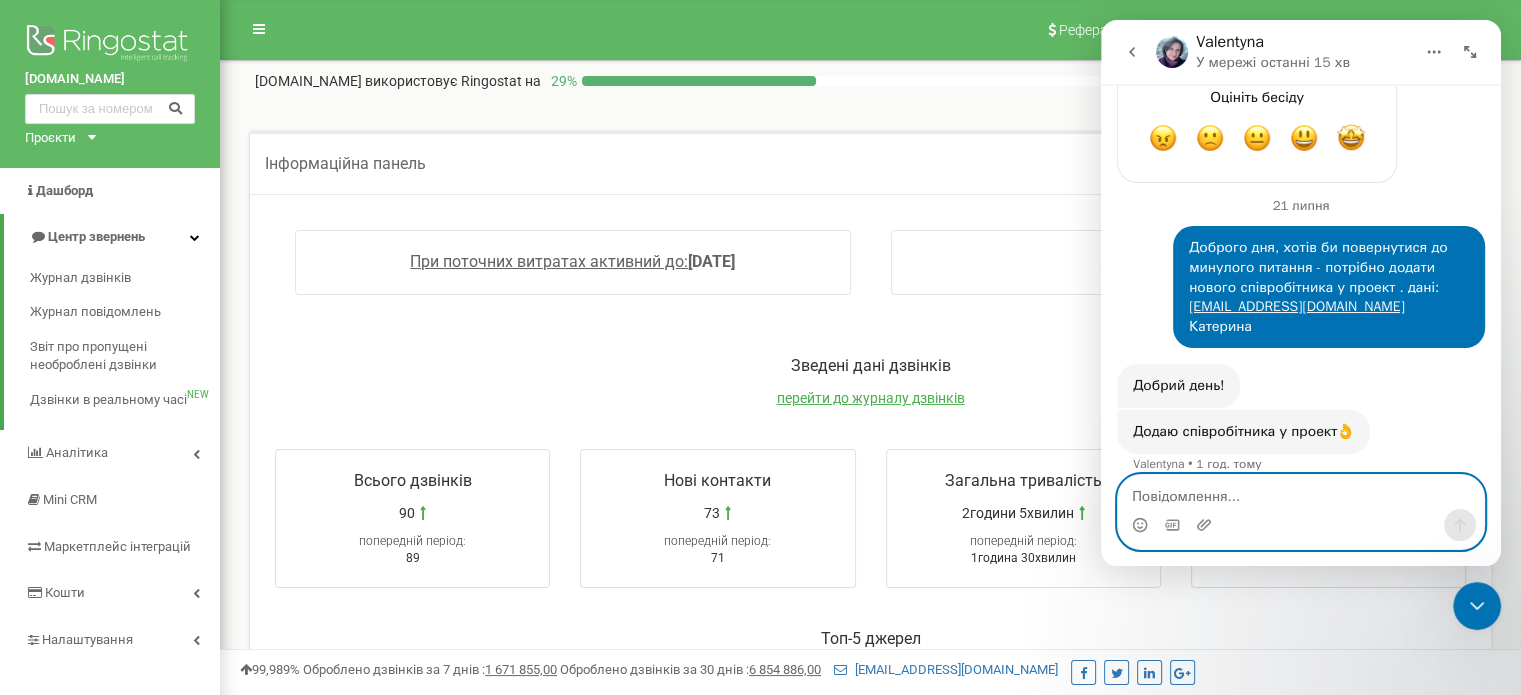 click at bounding box center [1301, 492] 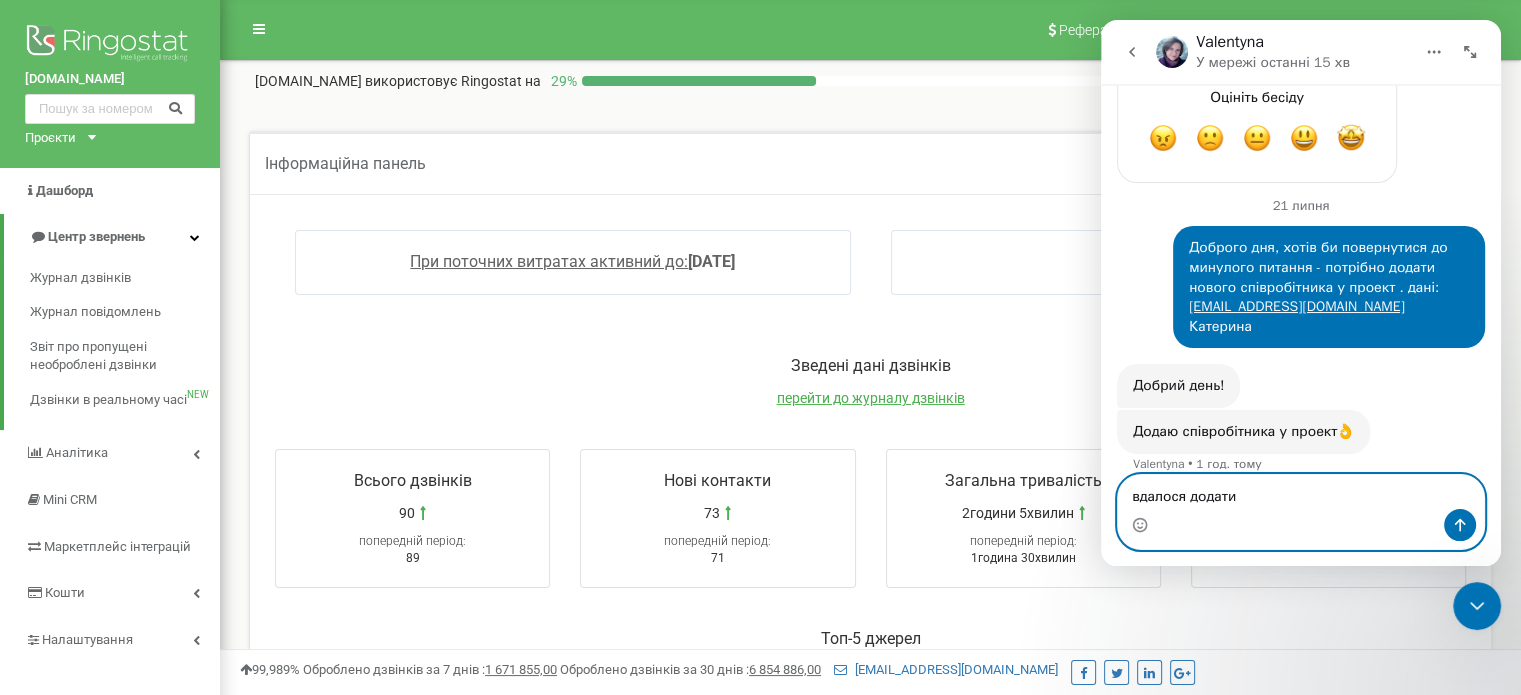 type on "вдалося додати?" 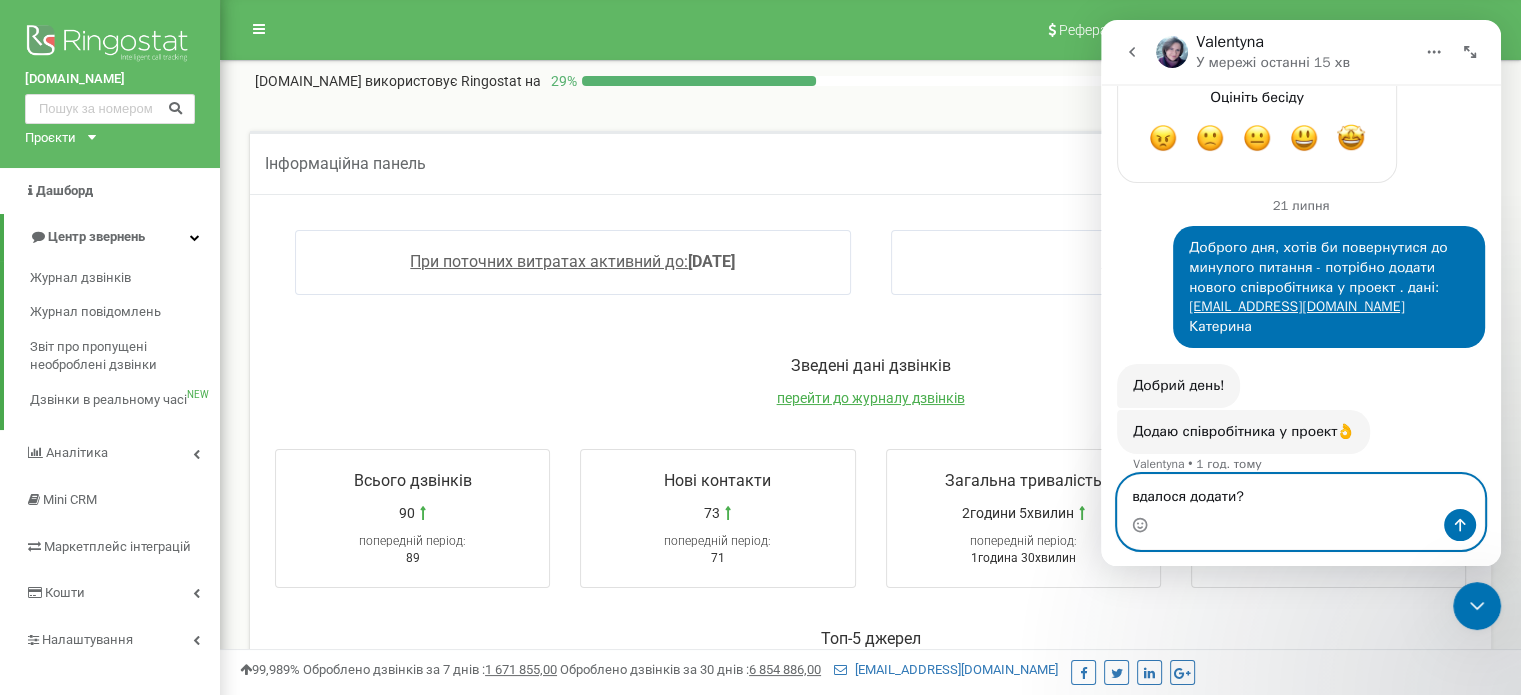 type 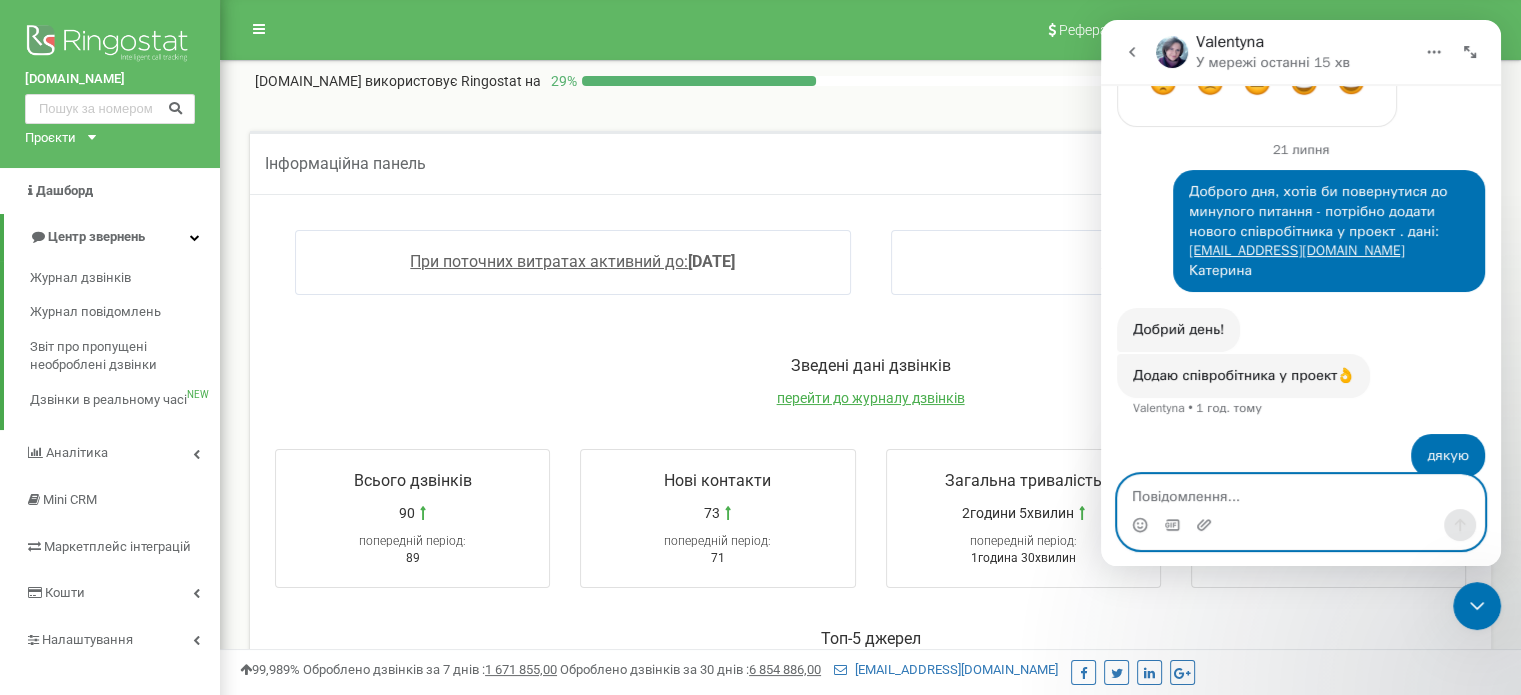 scroll, scrollTop: 2912, scrollLeft: 0, axis: vertical 